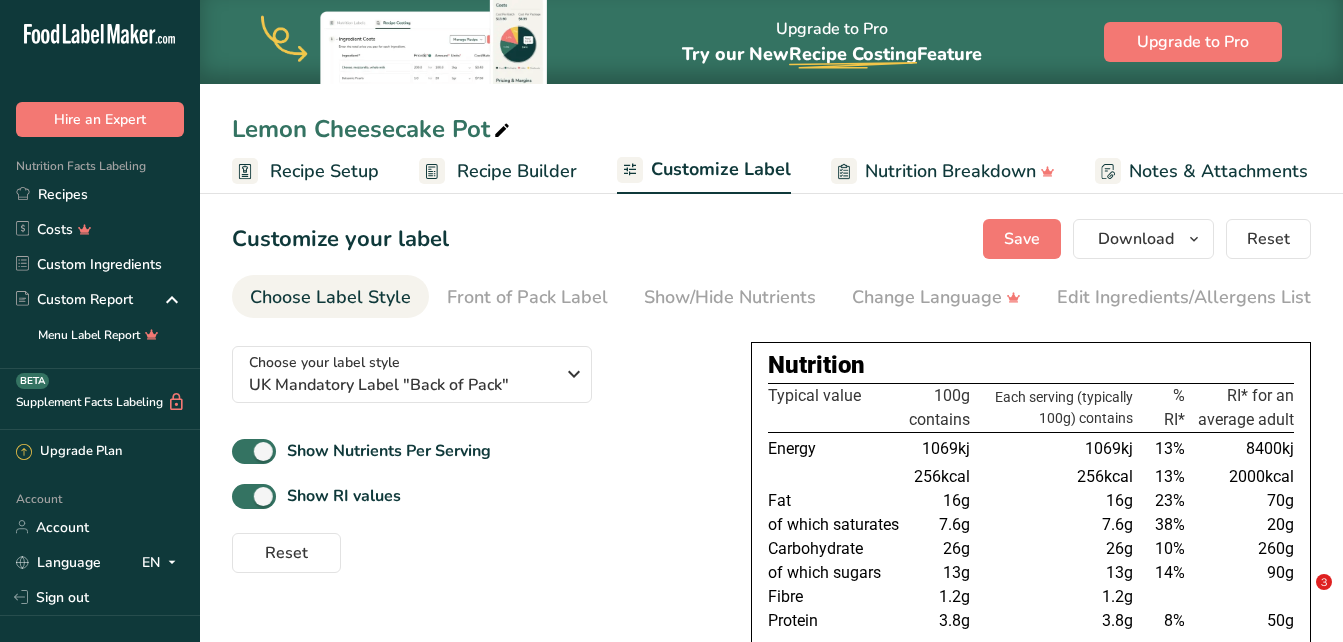 scroll, scrollTop: 0, scrollLeft: 0, axis: both 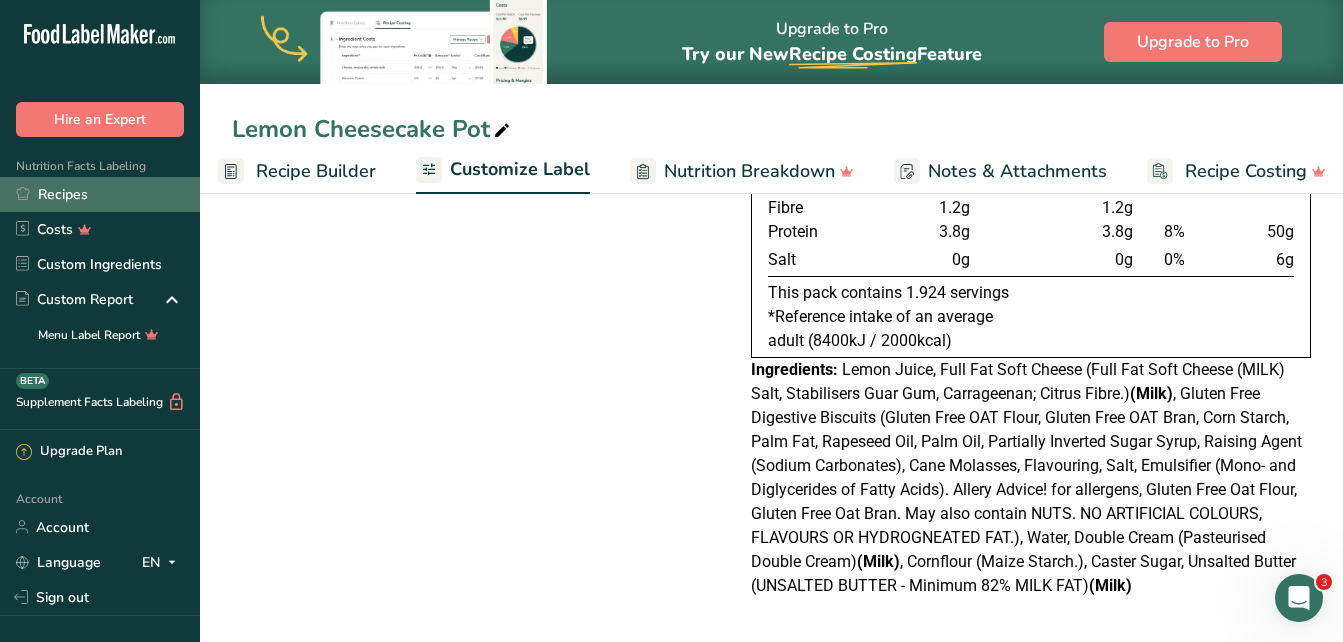 click on "Recipes" at bounding box center [100, 194] 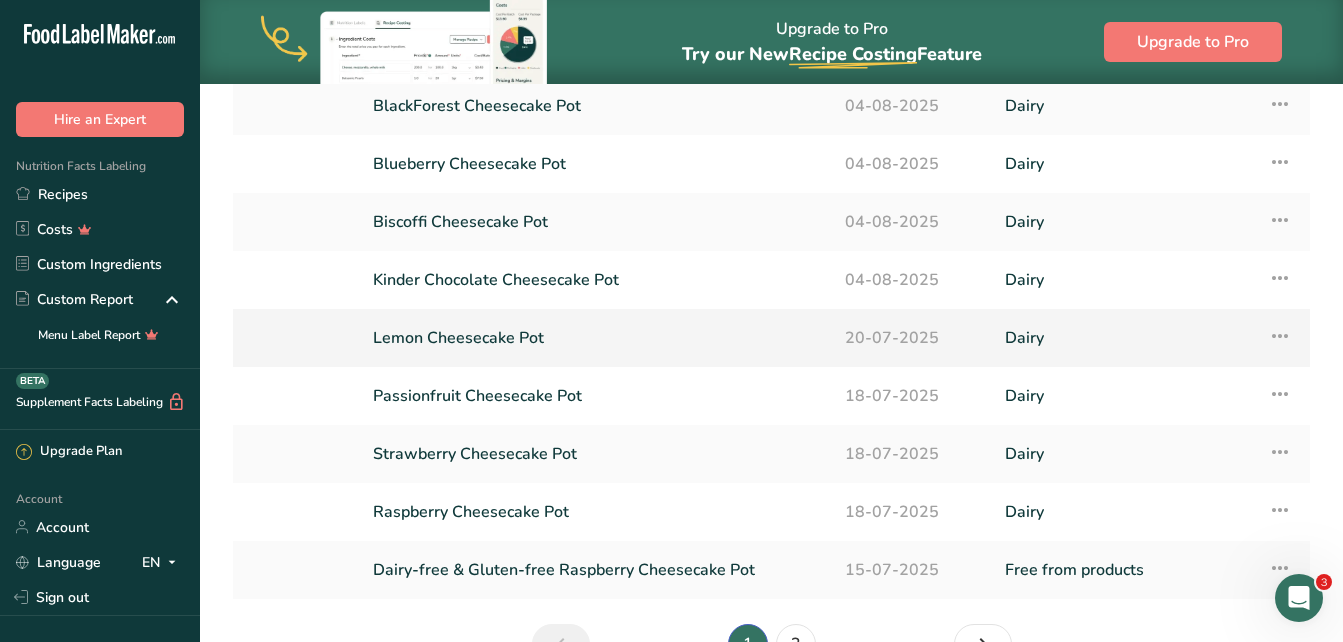 scroll, scrollTop: 300, scrollLeft: 0, axis: vertical 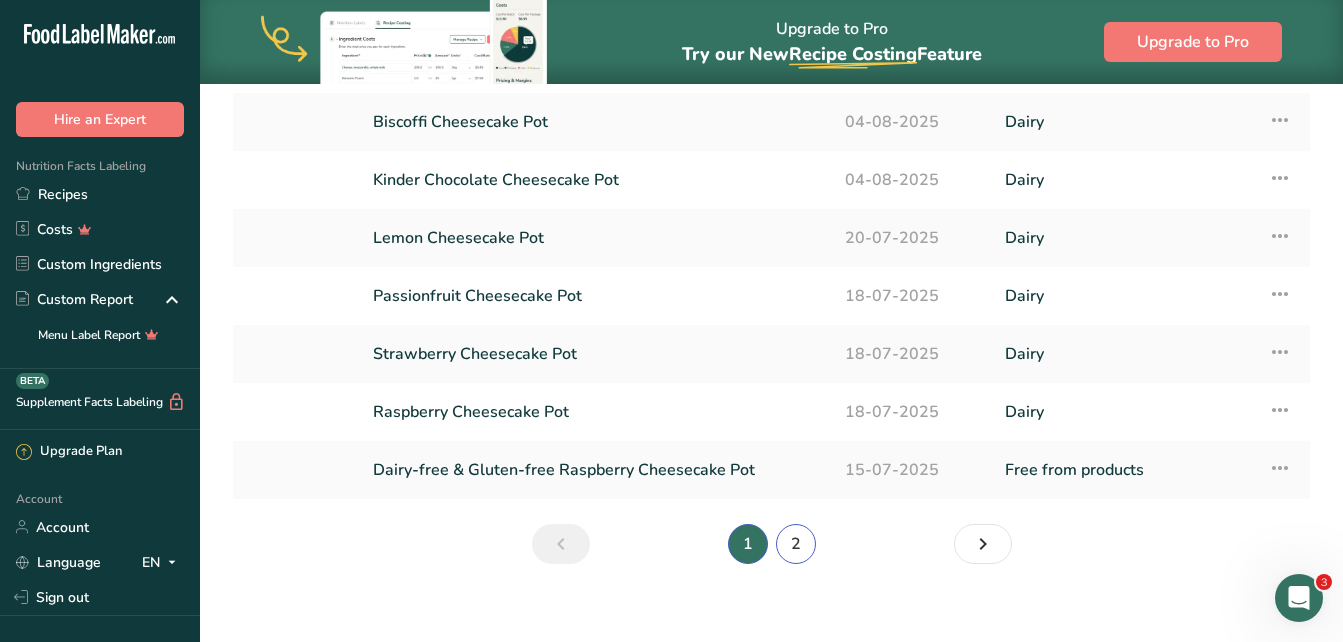click on "2" at bounding box center [796, 544] 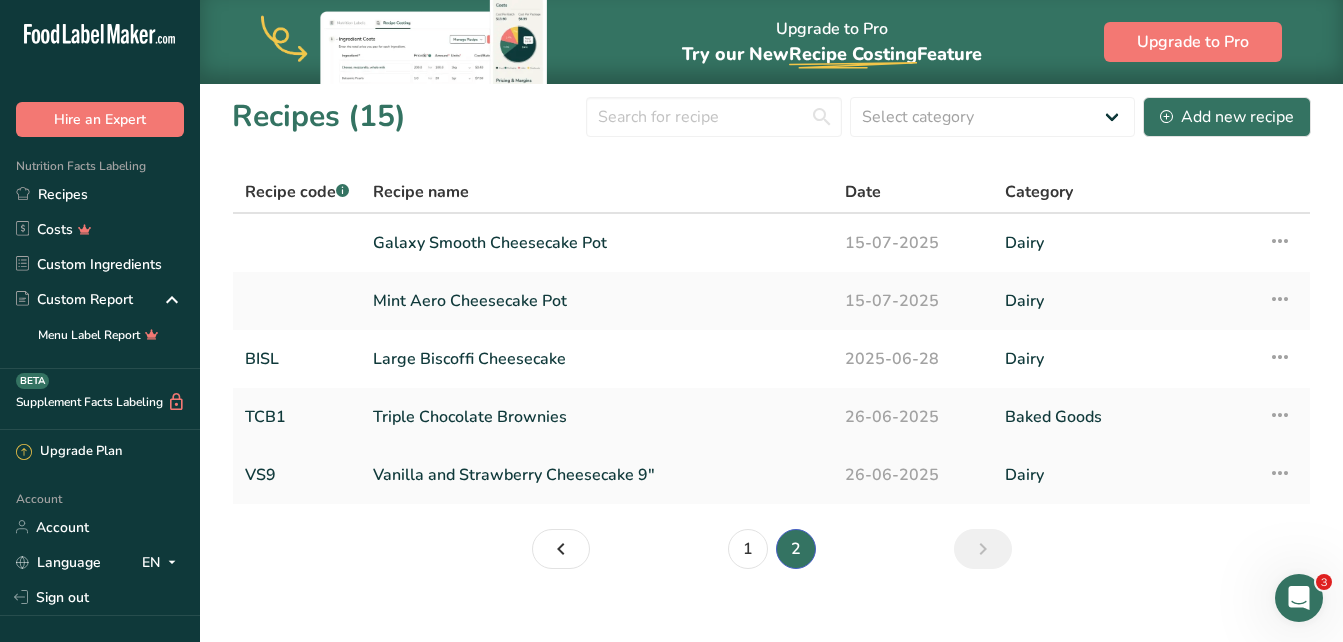 scroll, scrollTop: 0, scrollLeft: 0, axis: both 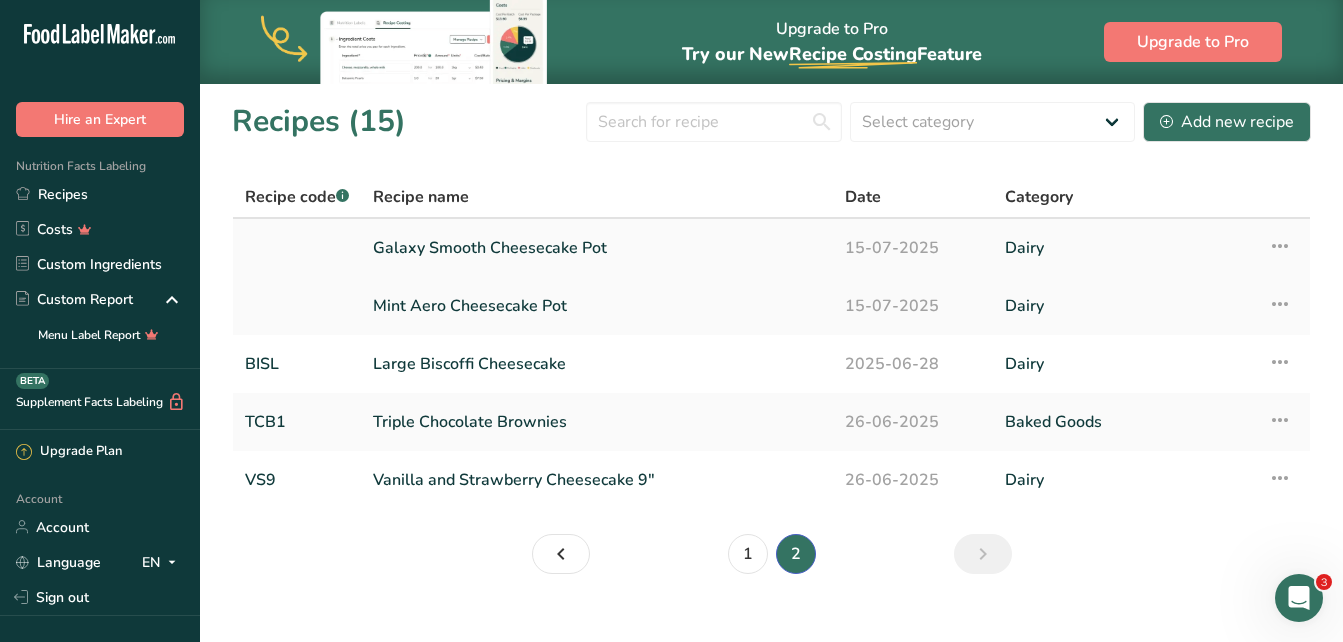 click on "Galaxy Smooth Cheesecake Pot" at bounding box center (597, 248) 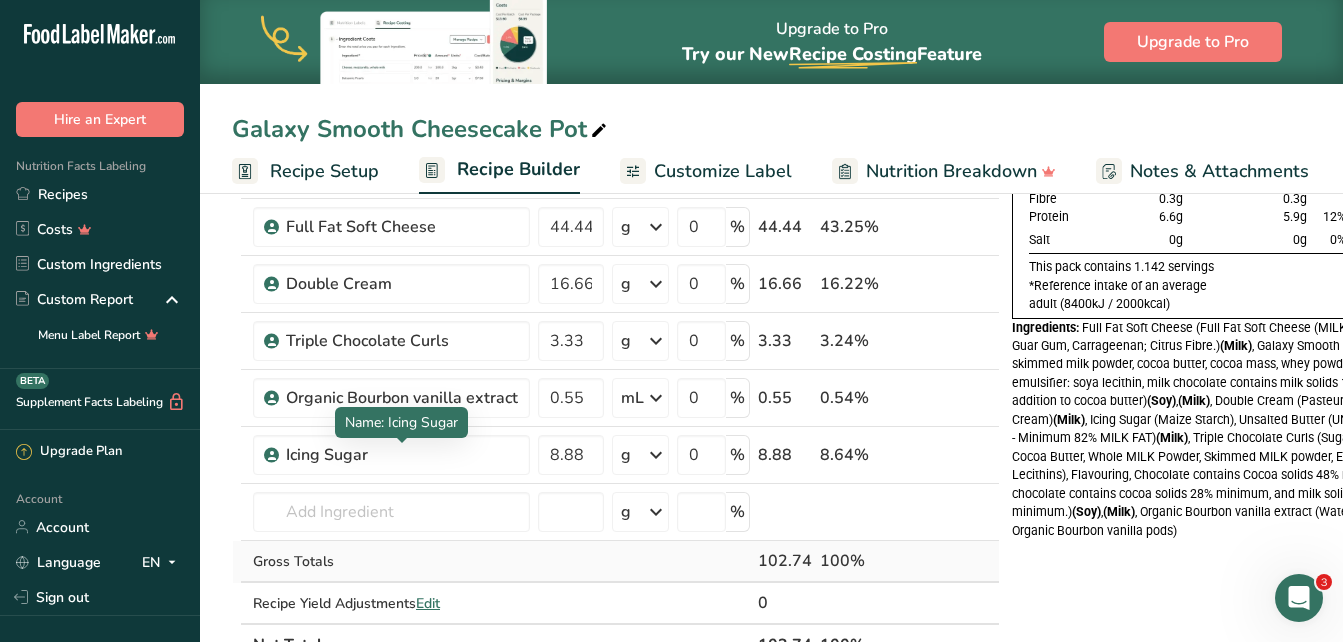 scroll, scrollTop: 300, scrollLeft: 0, axis: vertical 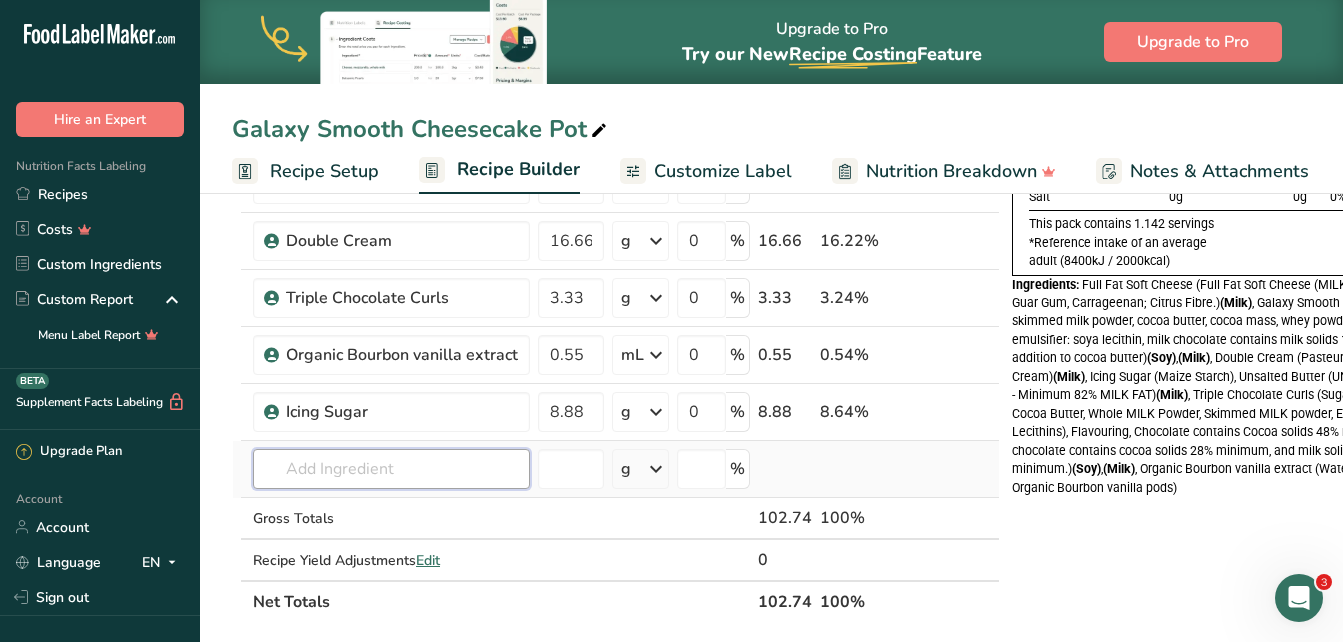 click at bounding box center (391, 469) 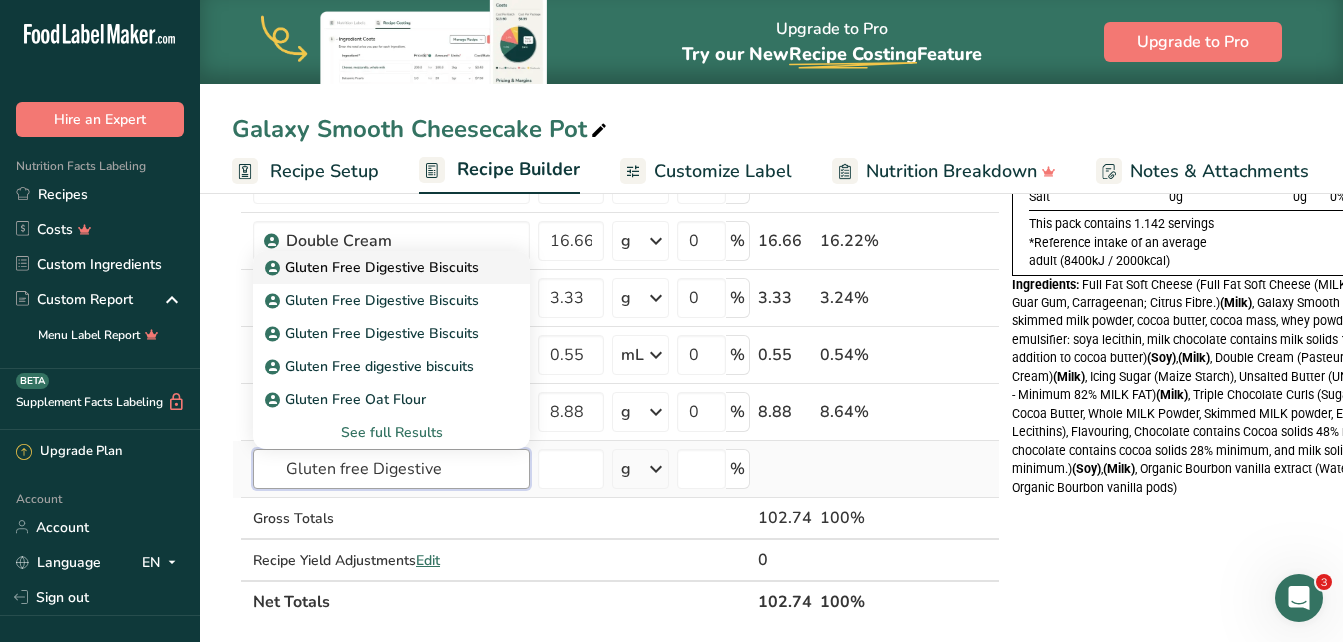 type on "Gluten free Digestive" 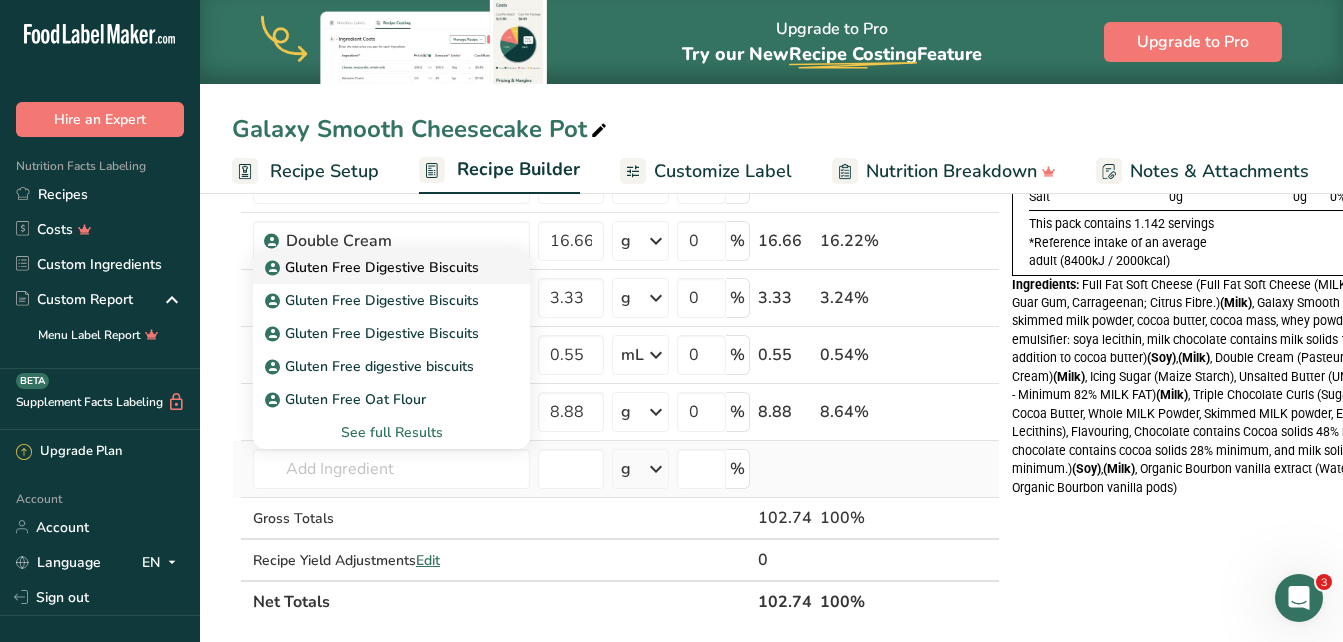 click on "Gluten Free Digestive Biscuits" at bounding box center (375, 267) 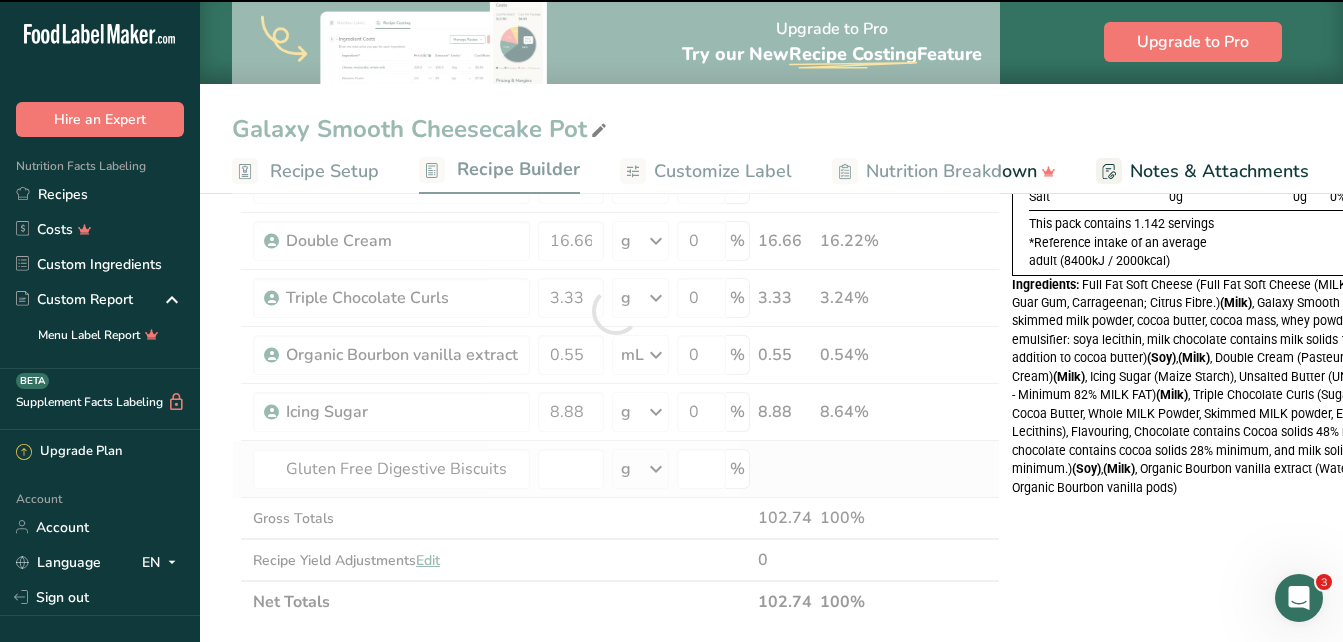 type on "0" 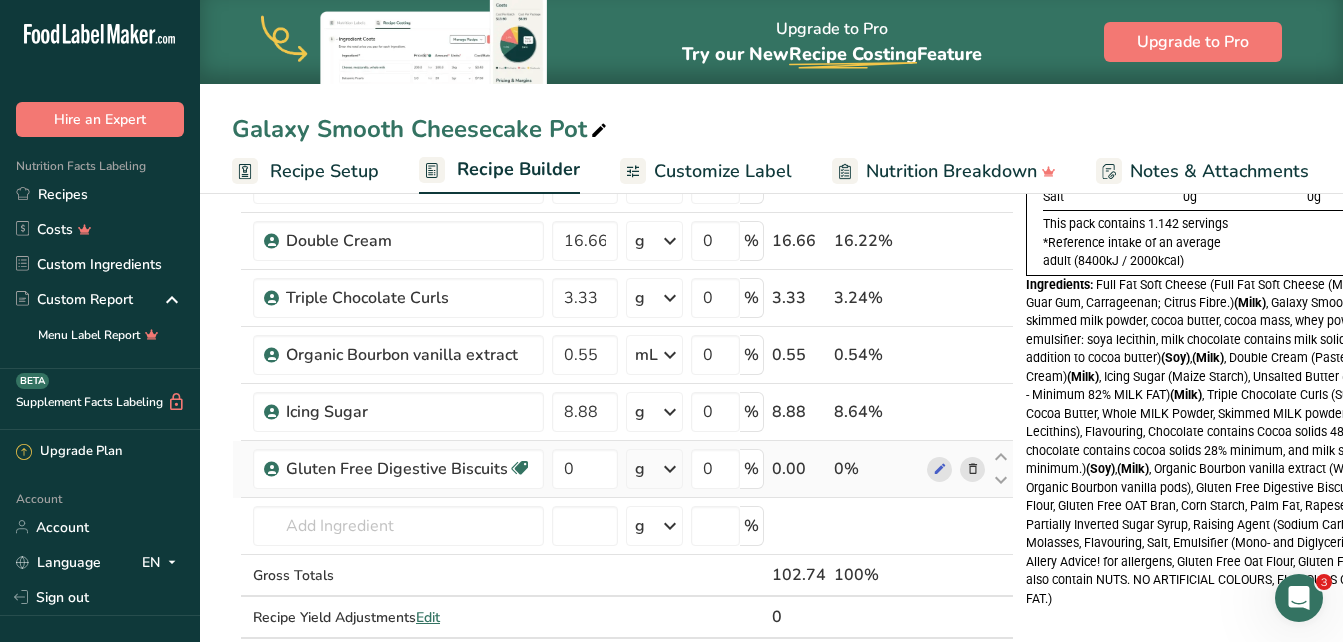 click on "Customize Label" at bounding box center (723, 171) 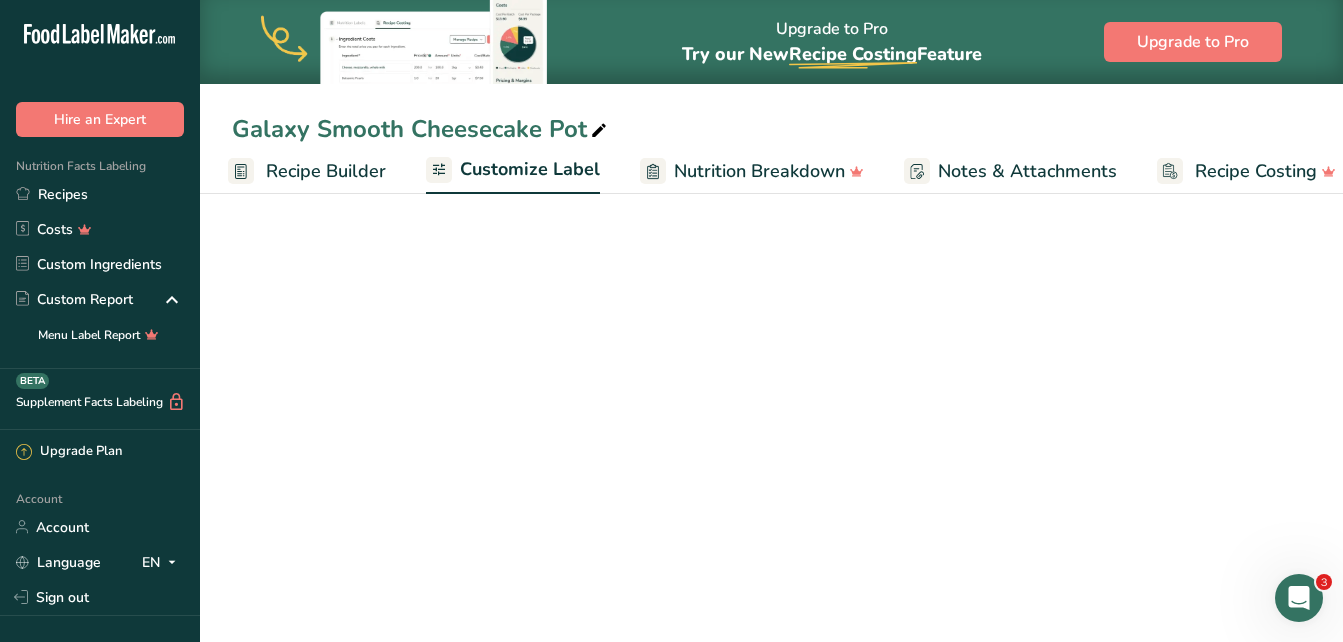 scroll, scrollTop: 0, scrollLeft: 216, axis: horizontal 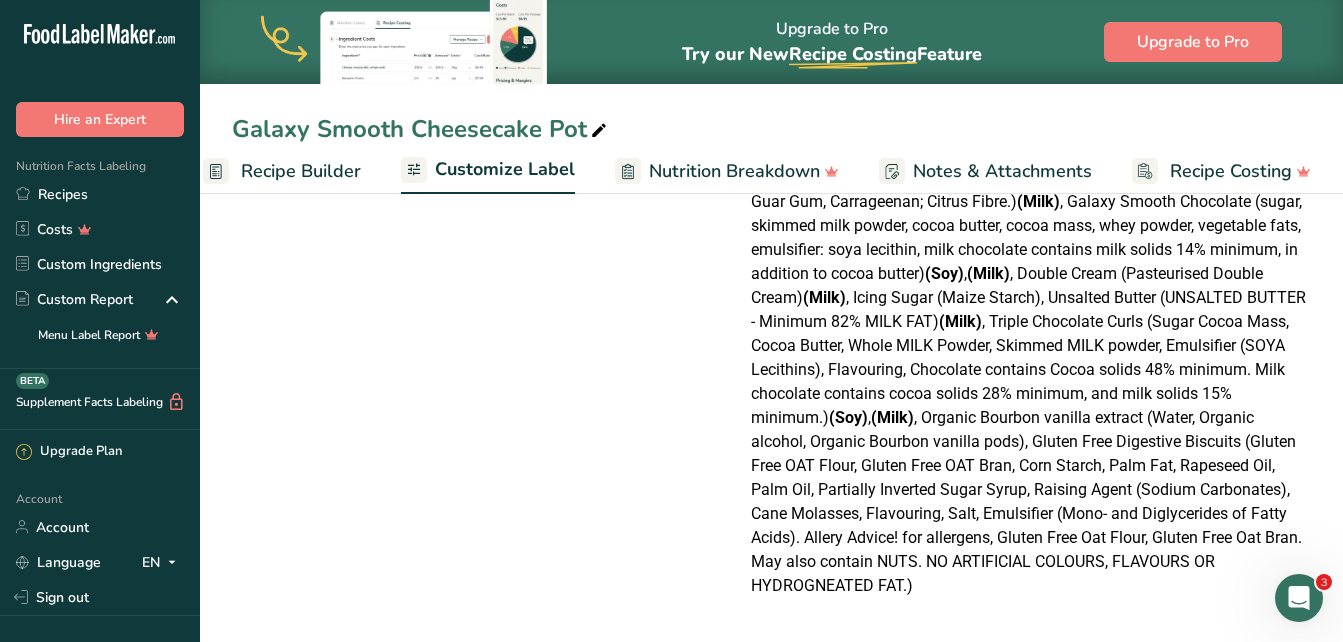 click on "Customize Label" at bounding box center (505, 169) 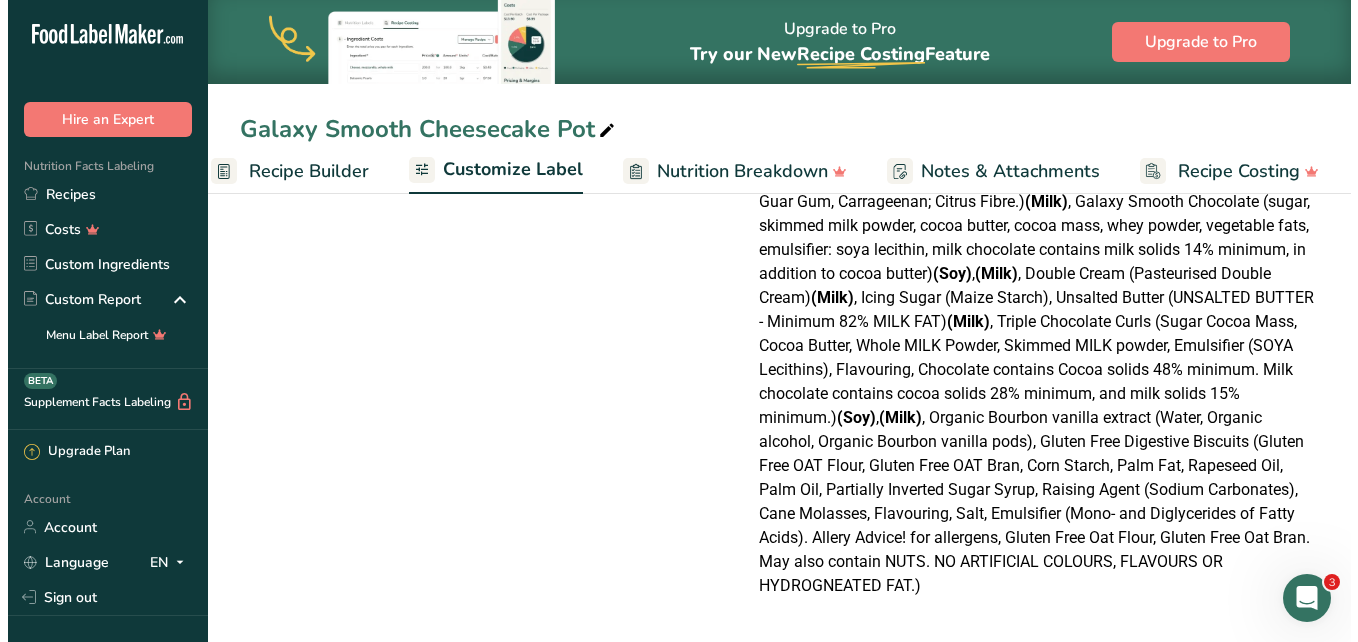 scroll, scrollTop: 25, scrollLeft: 0, axis: vertical 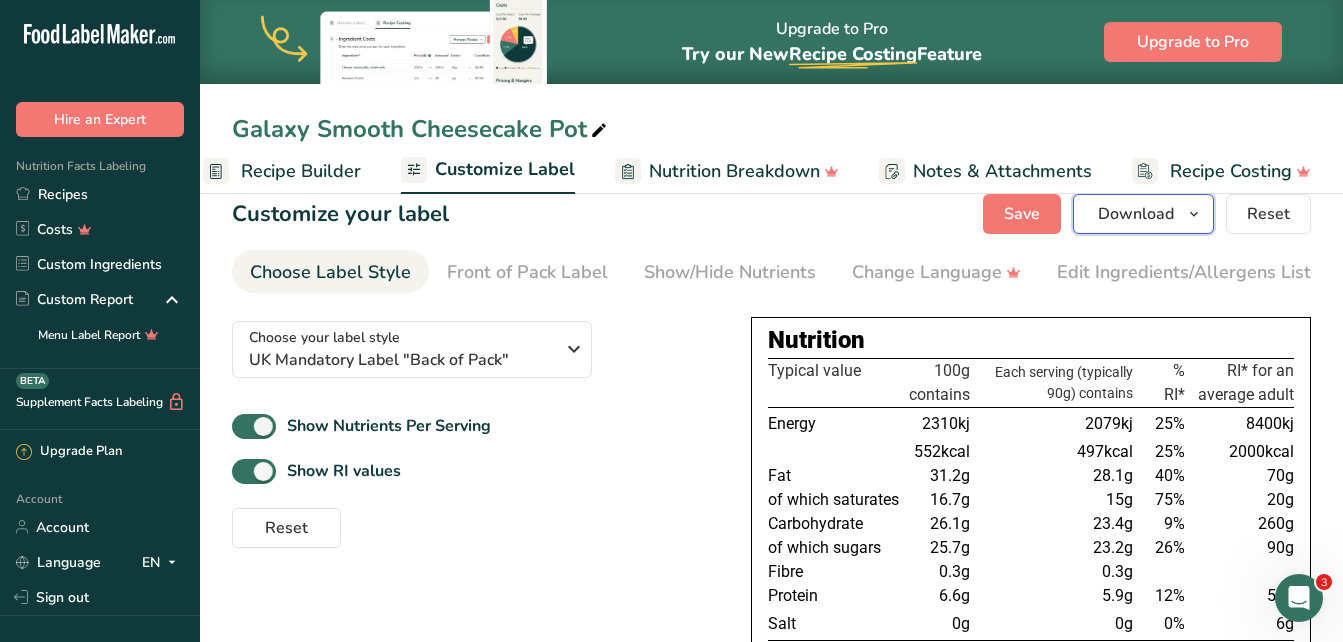 click on "Download" at bounding box center (1136, 214) 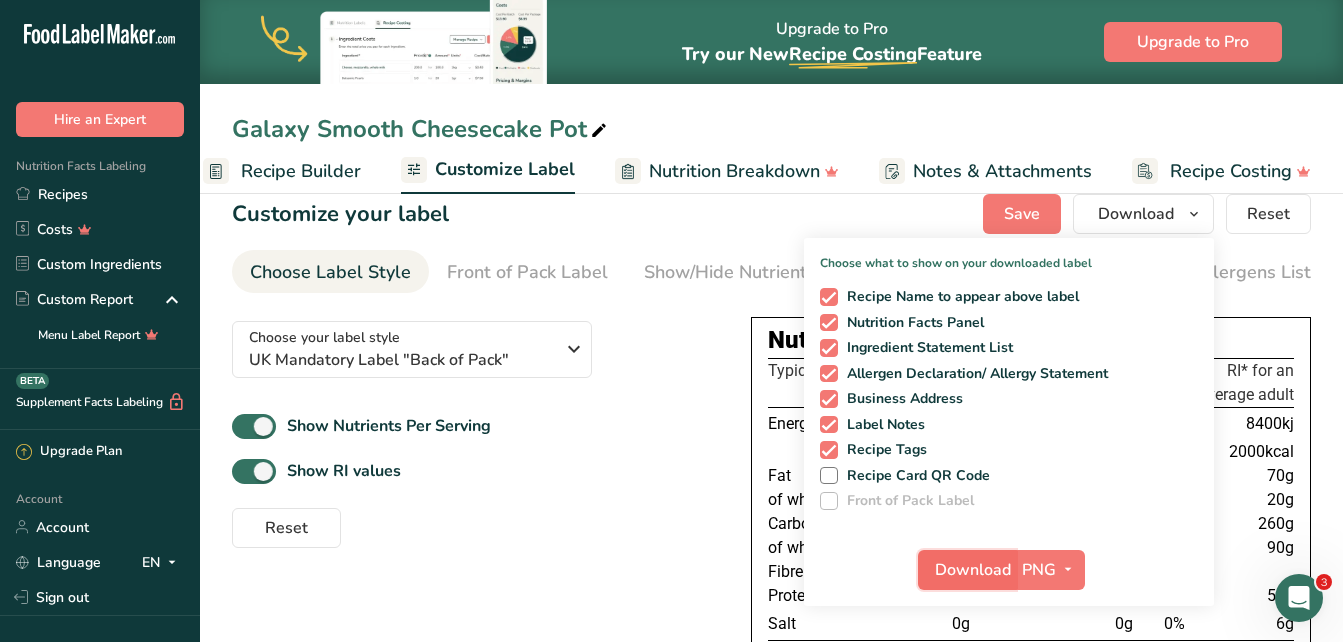 click on "Download" at bounding box center [973, 570] 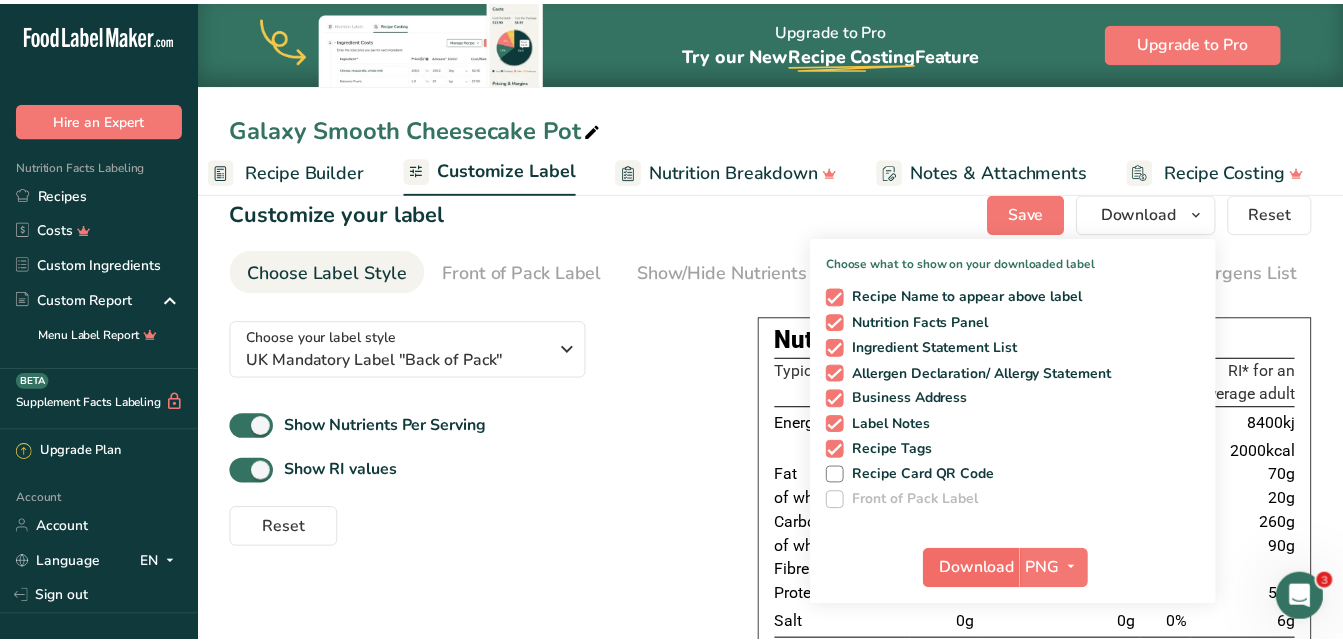 scroll, scrollTop: 0, scrollLeft: 201, axis: horizontal 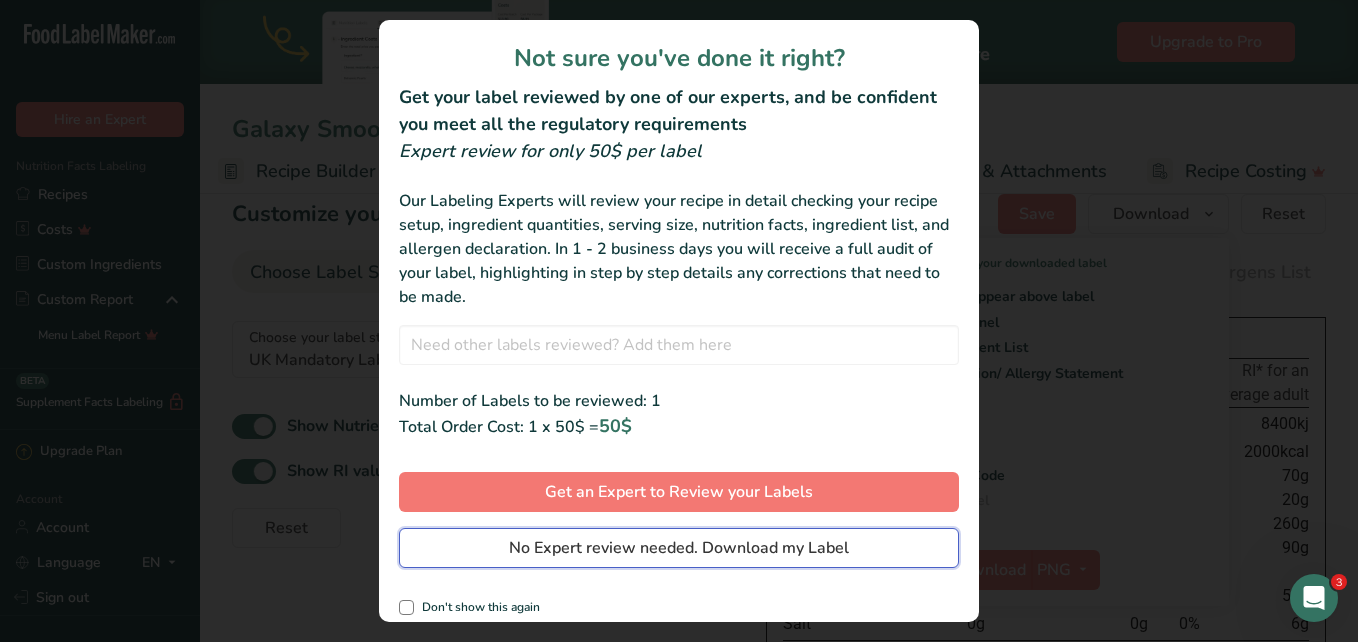 click on "No Expert review needed. Download my Label" at bounding box center (679, 548) 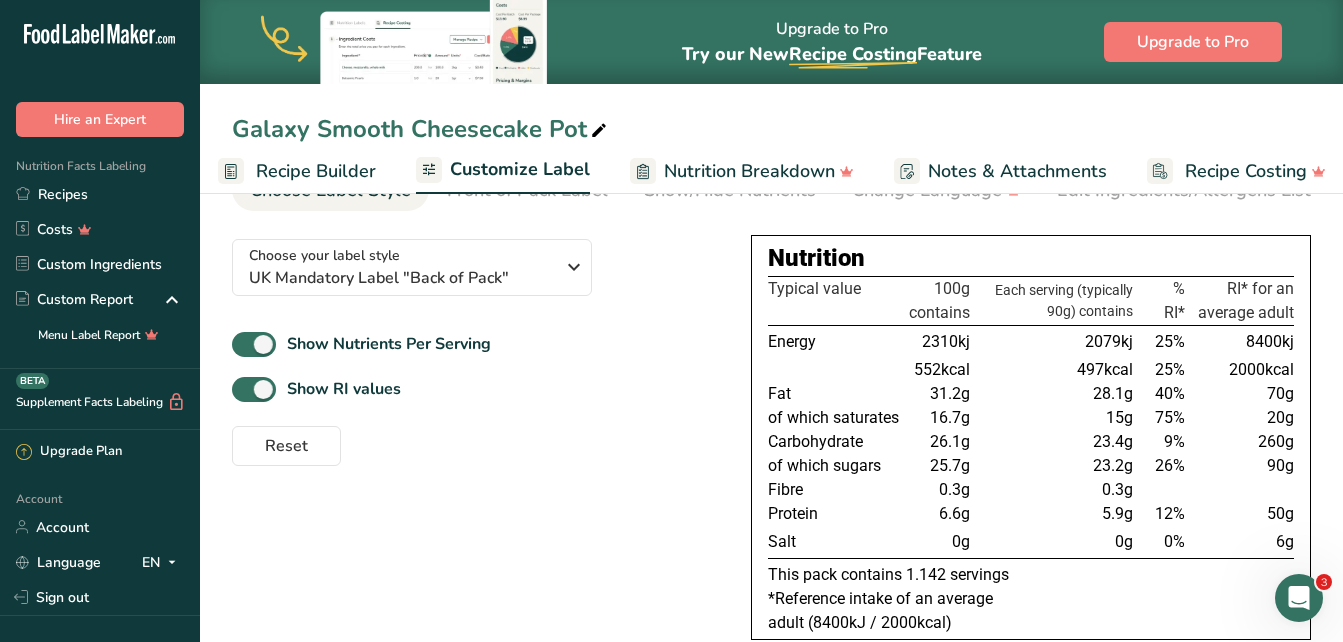 scroll, scrollTop: 0, scrollLeft: 0, axis: both 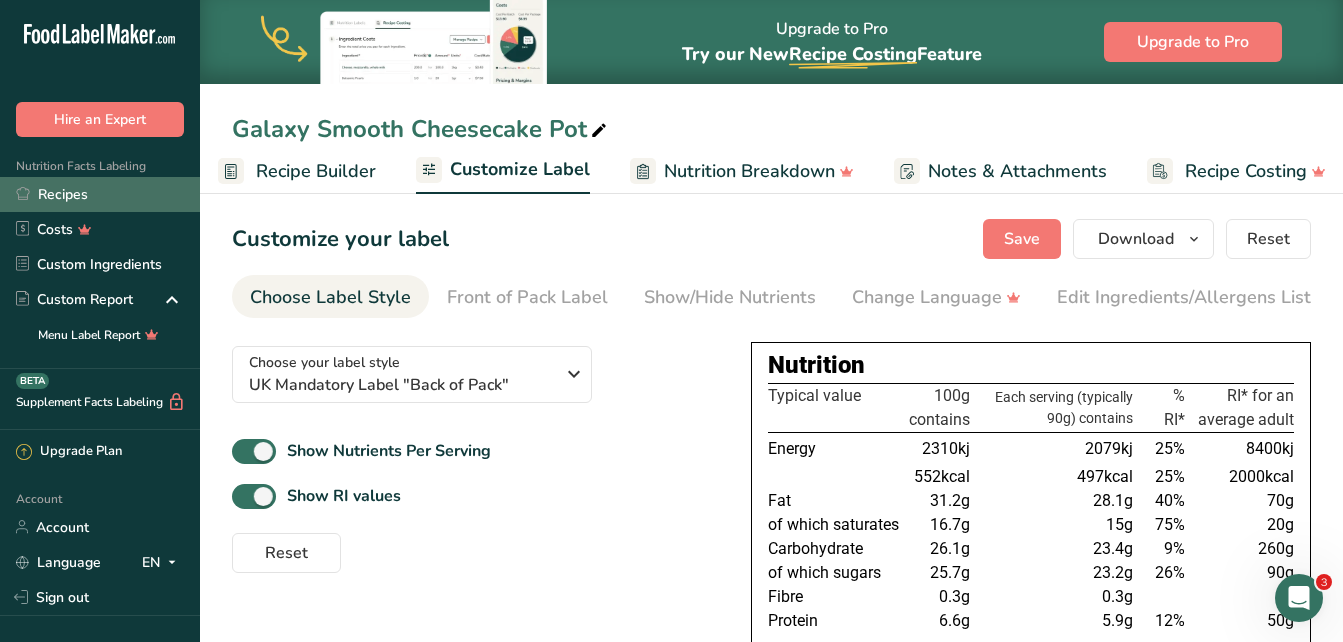 click on "Recipes" at bounding box center [100, 194] 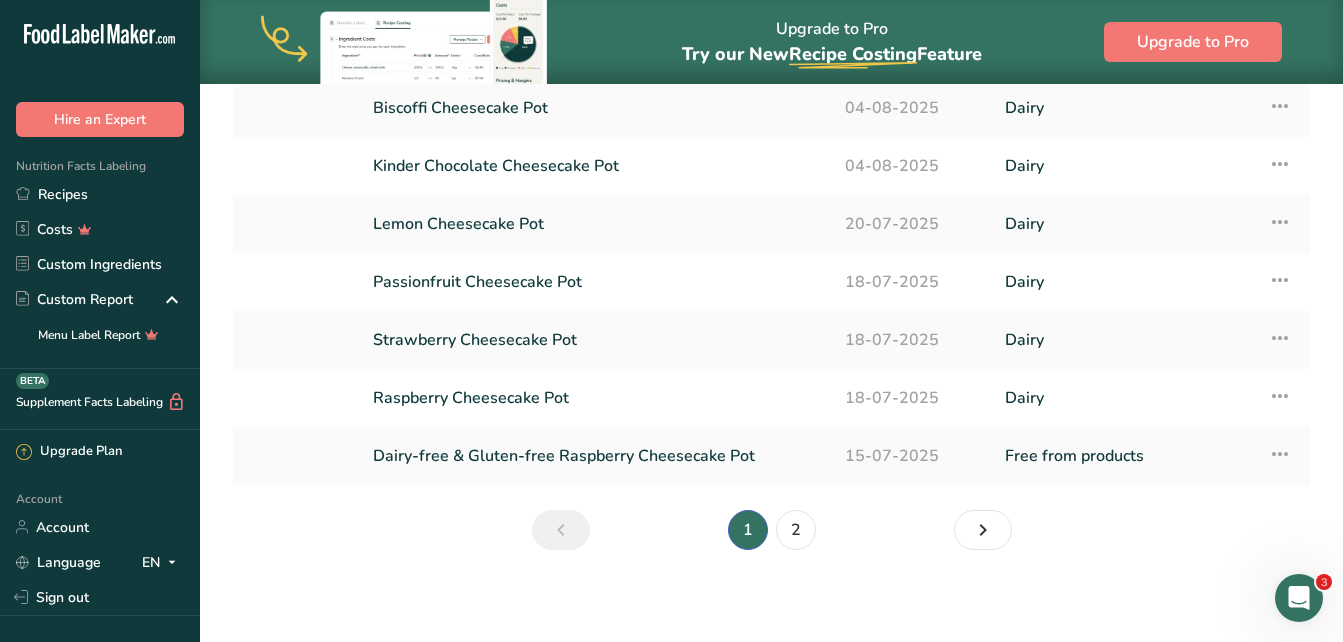 scroll, scrollTop: 318, scrollLeft: 0, axis: vertical 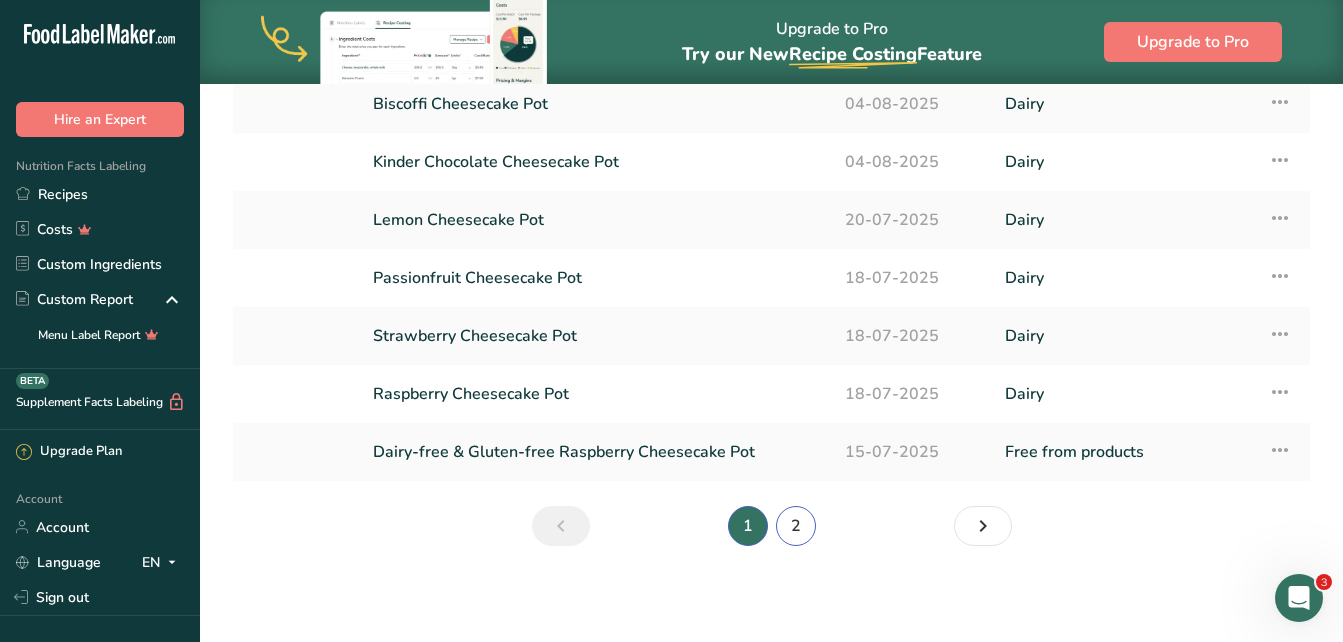 click on "2" at bounding box center (796, 526) 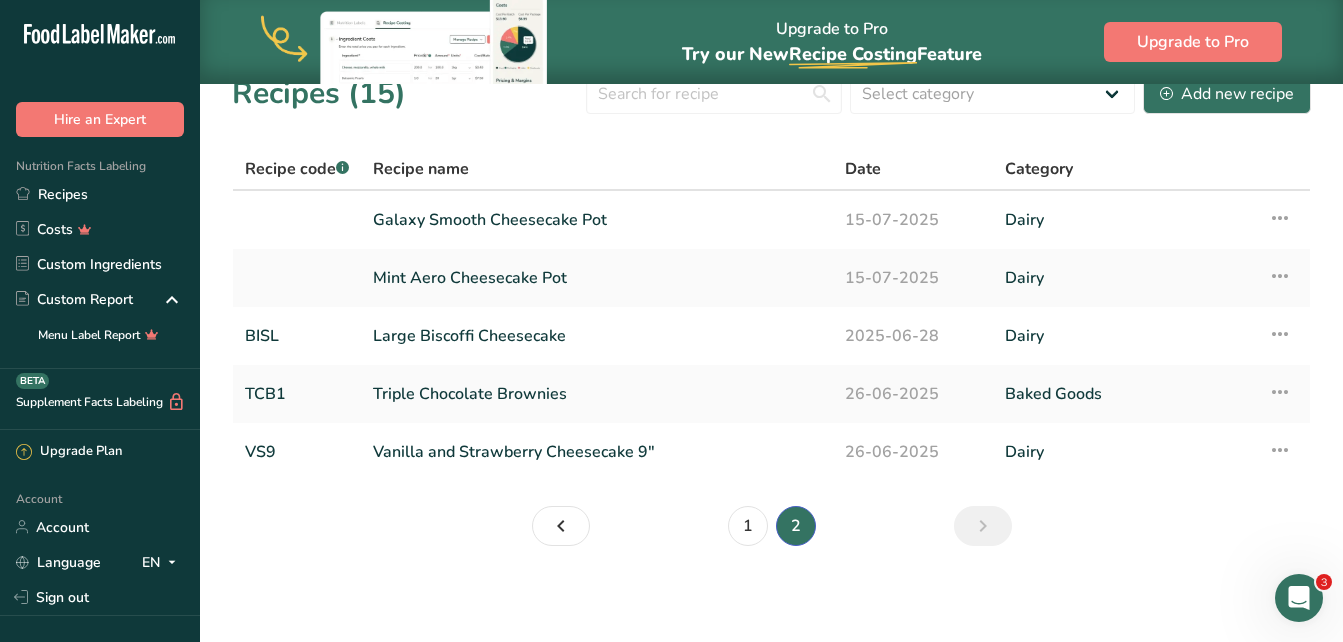 scroll, scrollTop: 28, scrollLeft: 0, axis: vertical 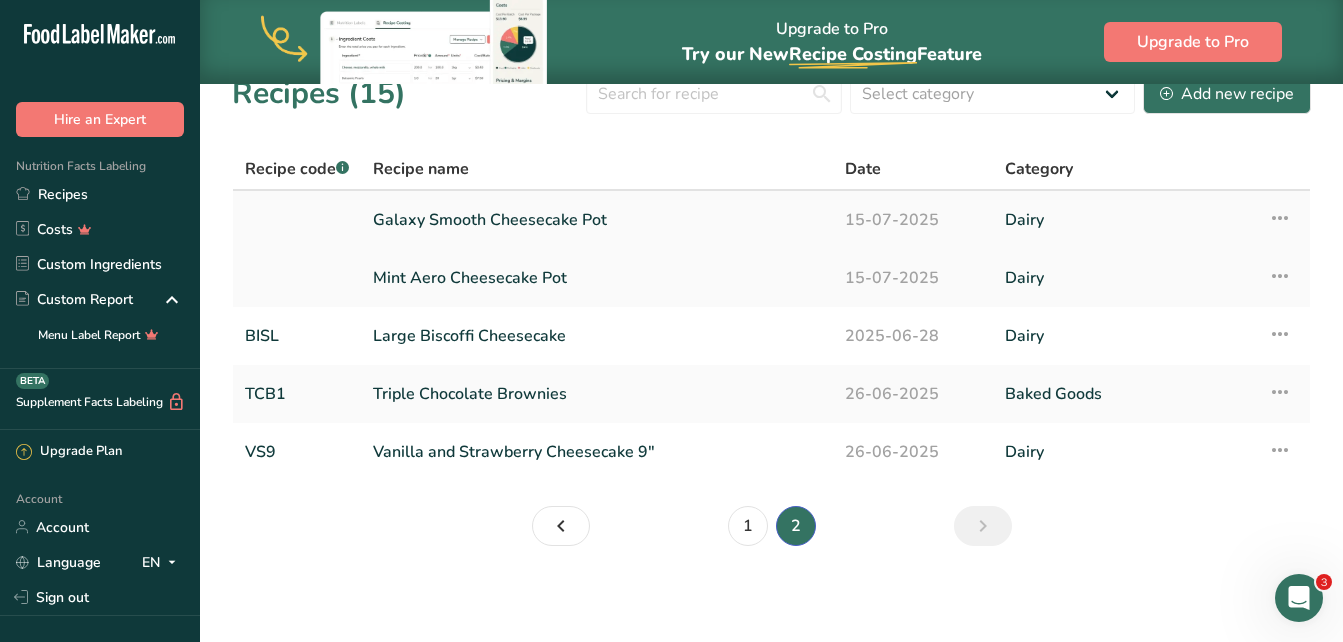 click on "Galaxy Smooth Cheesecake Pot" at bounding box center [597, 220] 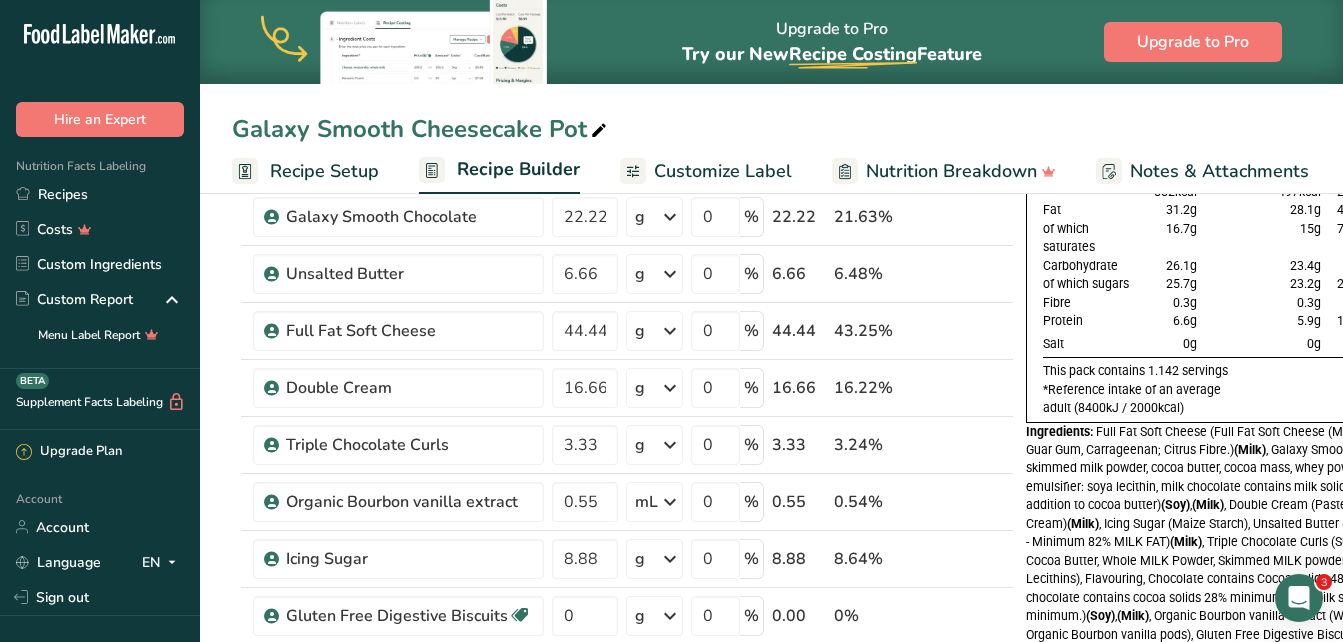 scroll, scrollTop: 200, scrollLeft: 0, axis: vertical 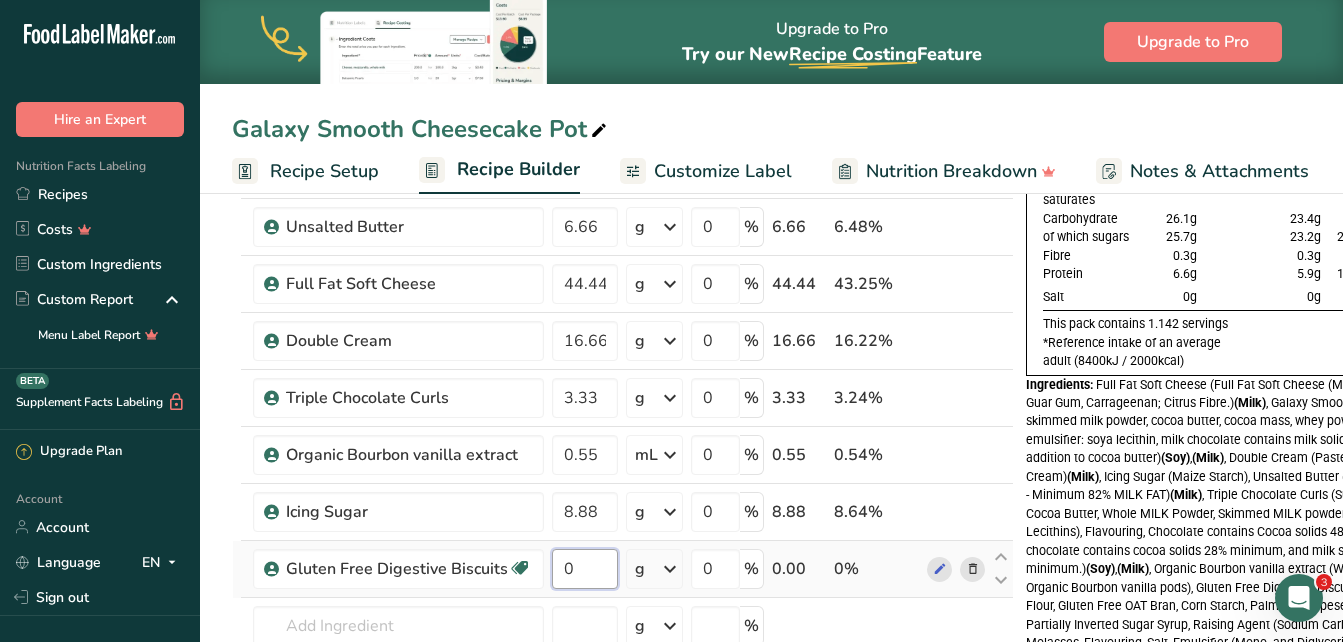 click on "0" at bounding box center [585, 569] 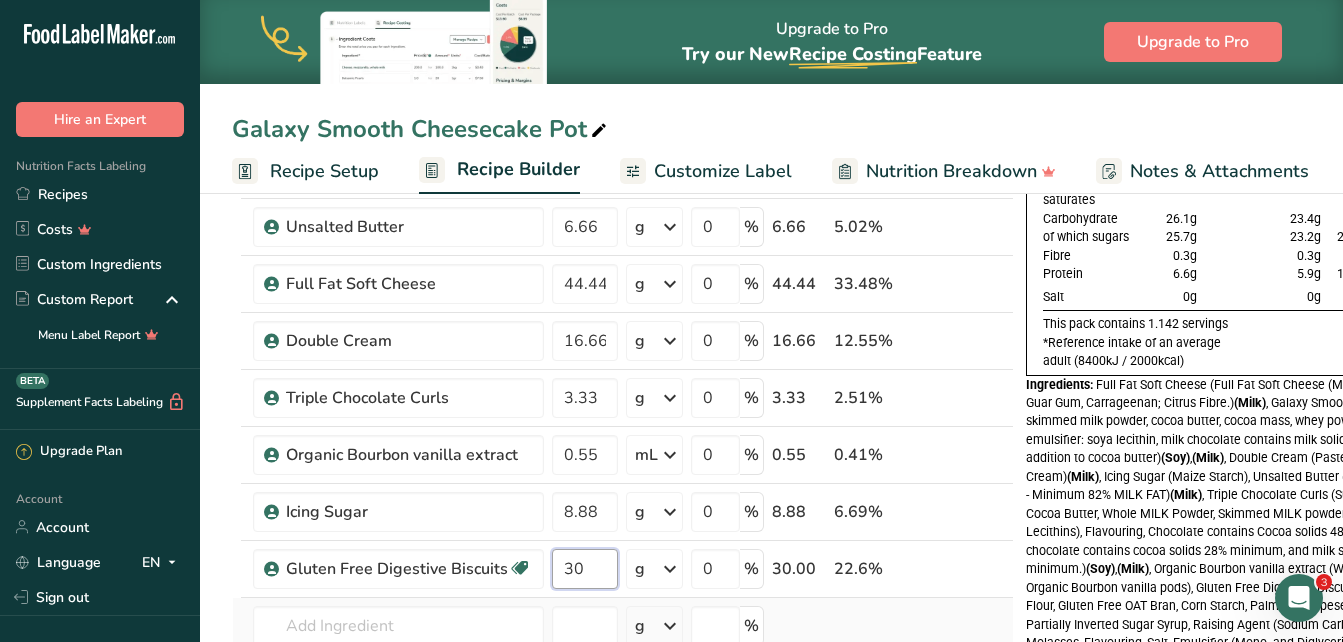 type on "30" 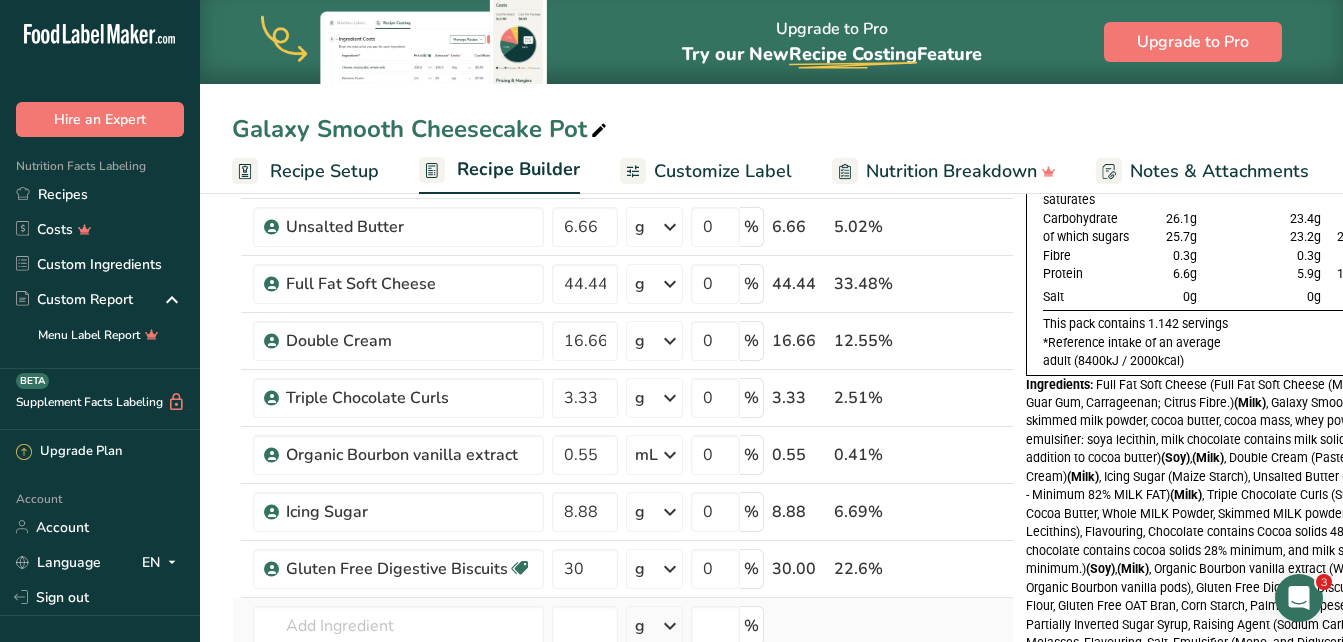 click on "Ingredient *
Amount *
Unit *
Waste *   .a-a{fill:#347362;}.b-a{fill:#fff;}          Grams
Percentage
Galaxy Smooth Chocolate
22.22
g
Weight Units
g
kg
mg
See more
Volume Units
l
mL
fl oz
See more
0
%
22.22
16.74%
Unsalted Butter
6.66
g
Weight Units
g
kg
mg
See more
Volume Units
l
mL
fl oz
See more
0
%
6.66
5.02%
Full Fat Soft Cheese
44.44" at bounding box center (623, 439) 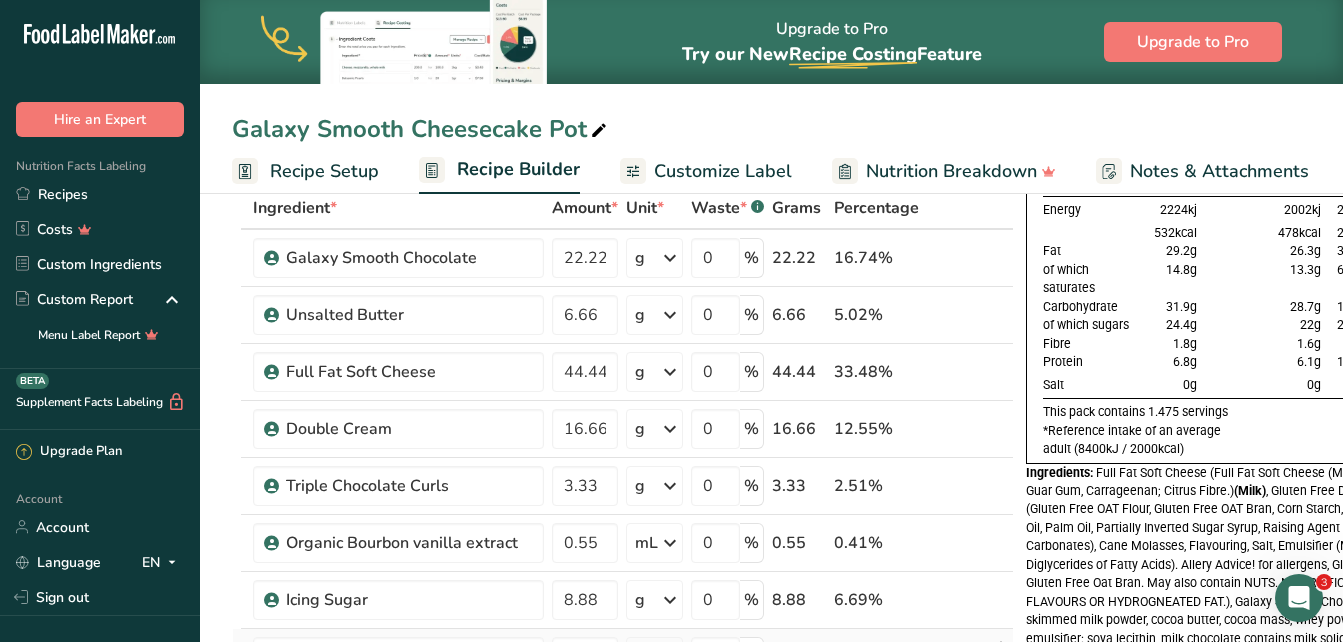 scroll, scrollTop: 0, scrollLeft: 0, axis: both 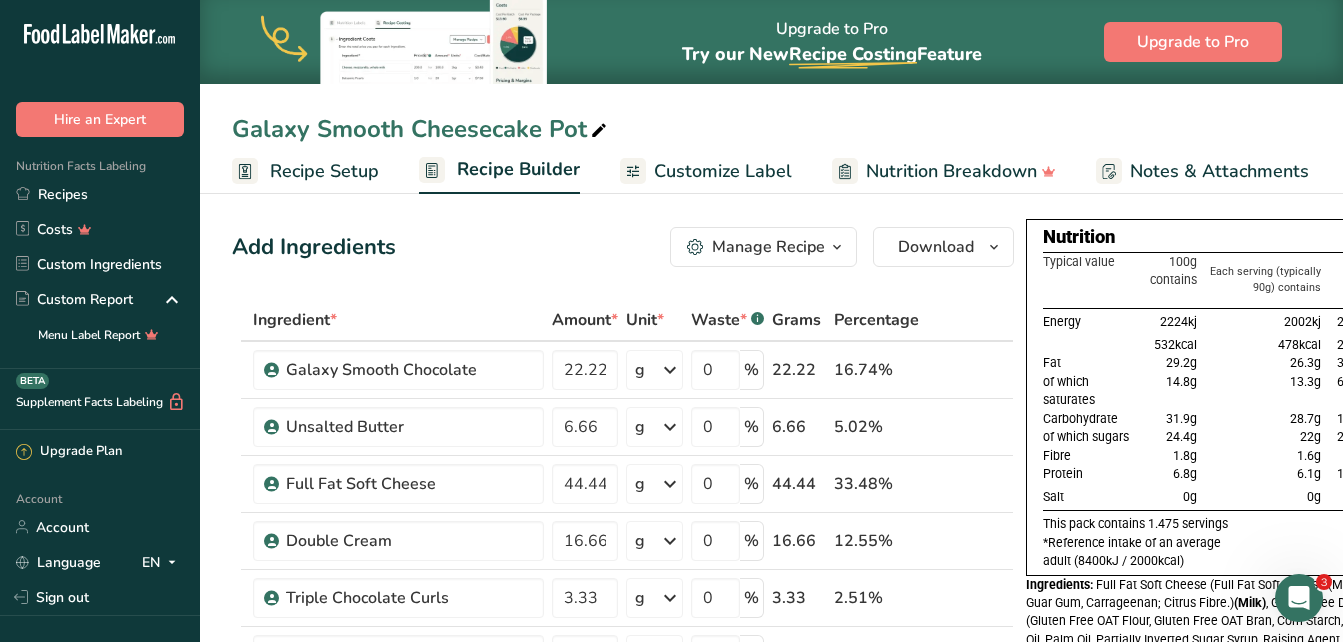 click on "Customize Label" at bounding box center [723, 171] 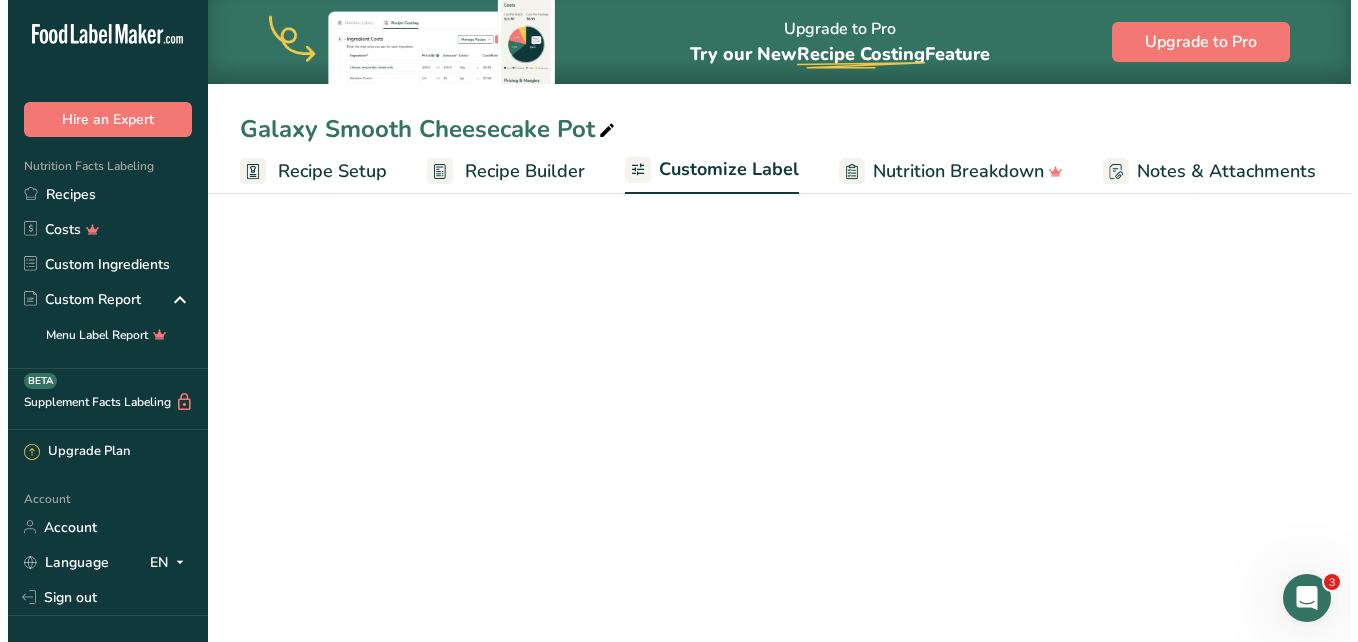 scroll, scrollTop: 0, scrollLeft: 216, axis: horizontal 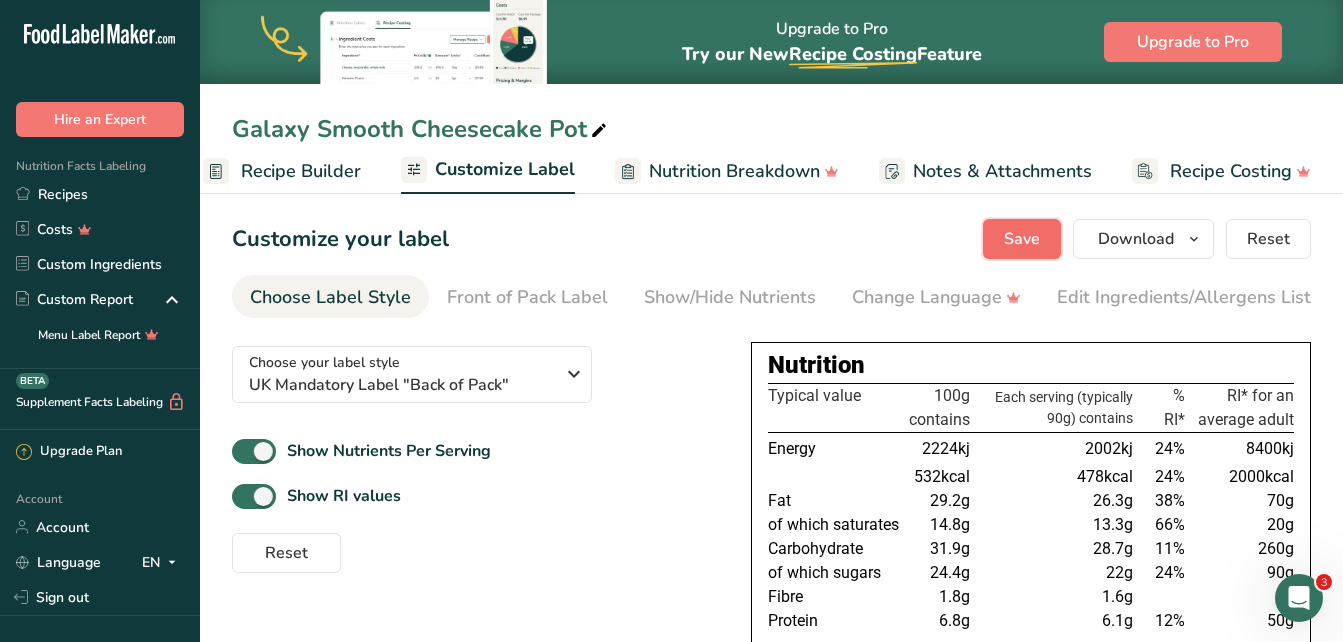 click on "Save" at bounding box center (1022, 239) 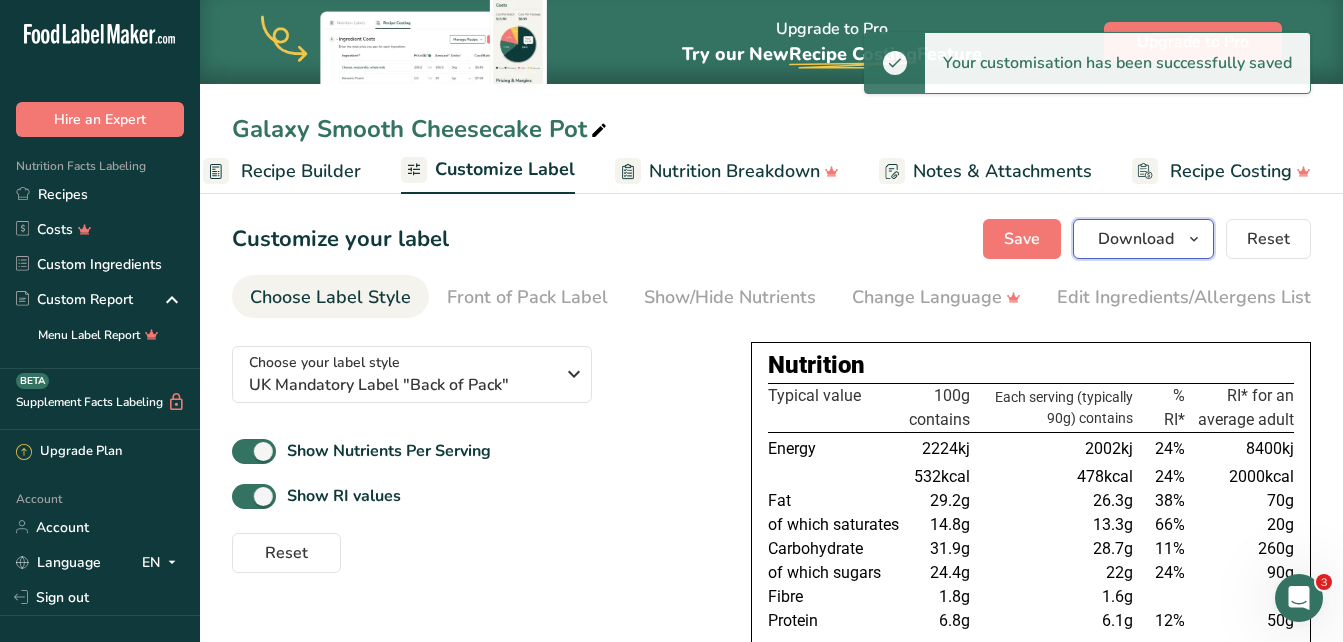 click on "Download" at bounding box center [1136, 239] 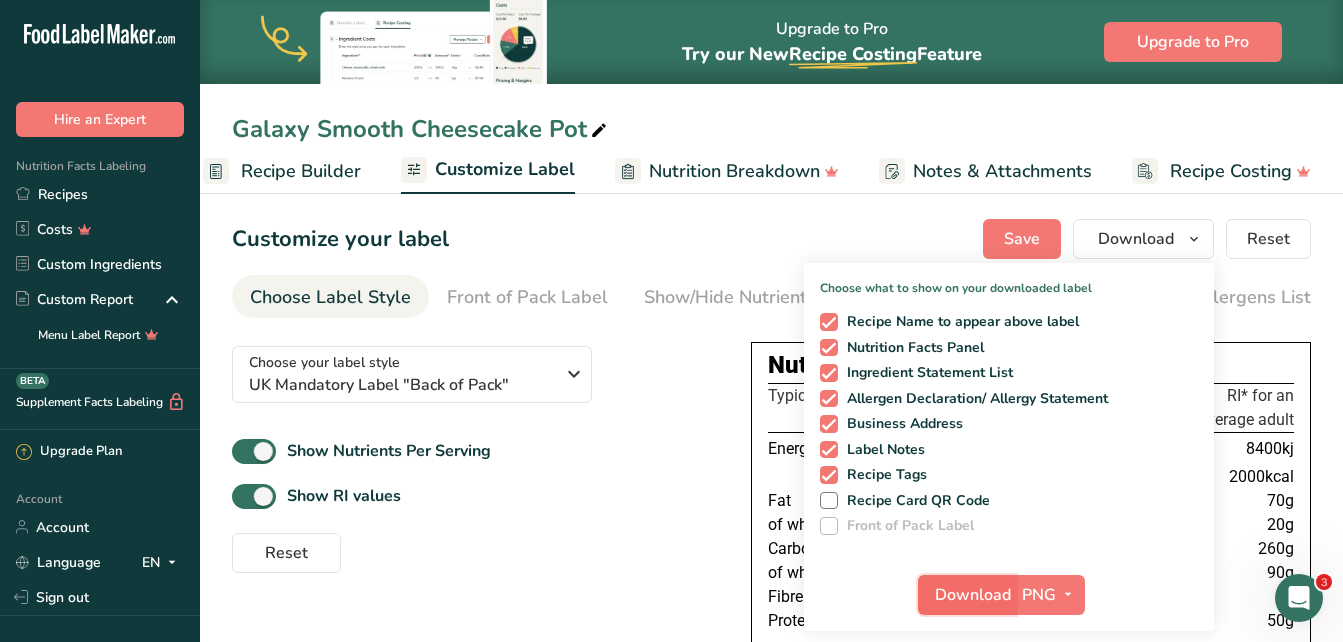 click on "Download" at bounding box center [973, 595] 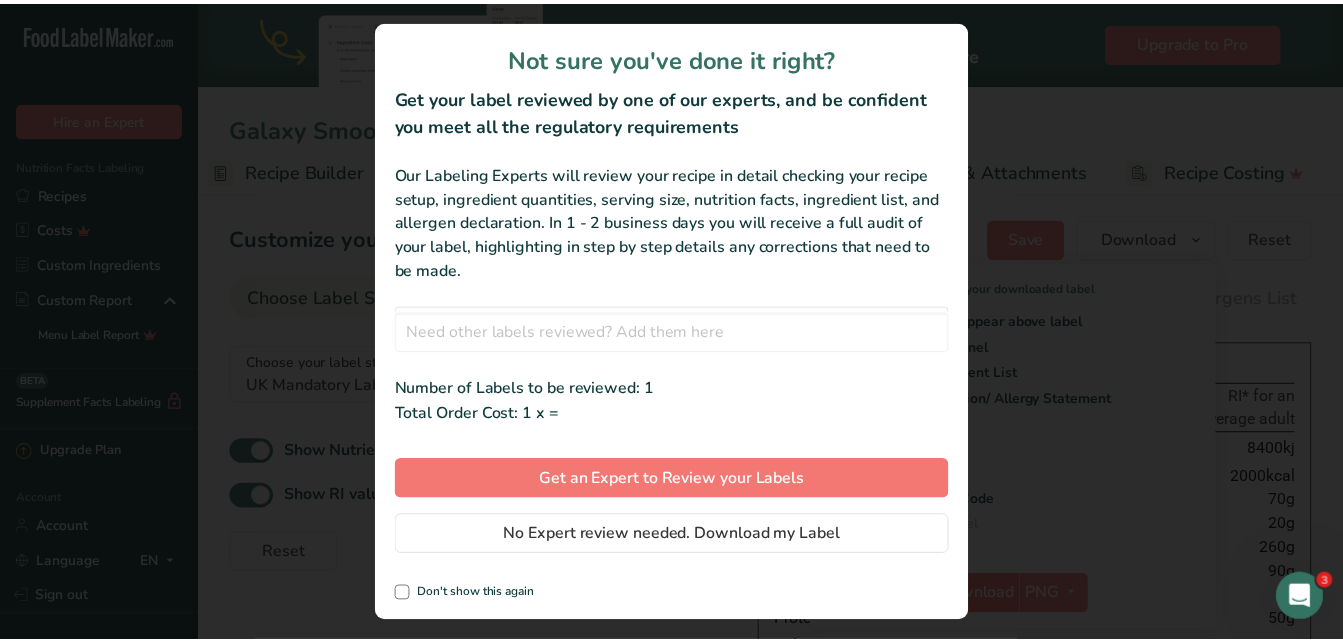 scroll, scrollTop: 0, scrollLeft: 201, axis: horizontal 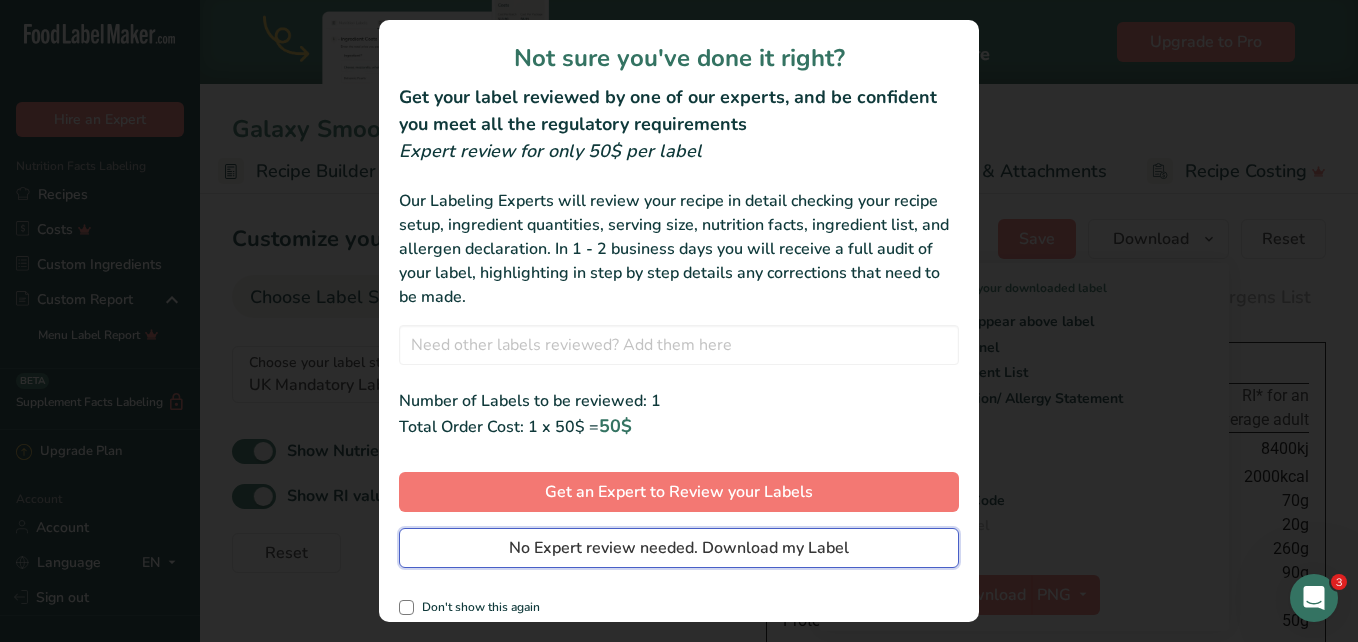 click on "No Expert review needed. Download my Label" at bounding box center (679, 548) 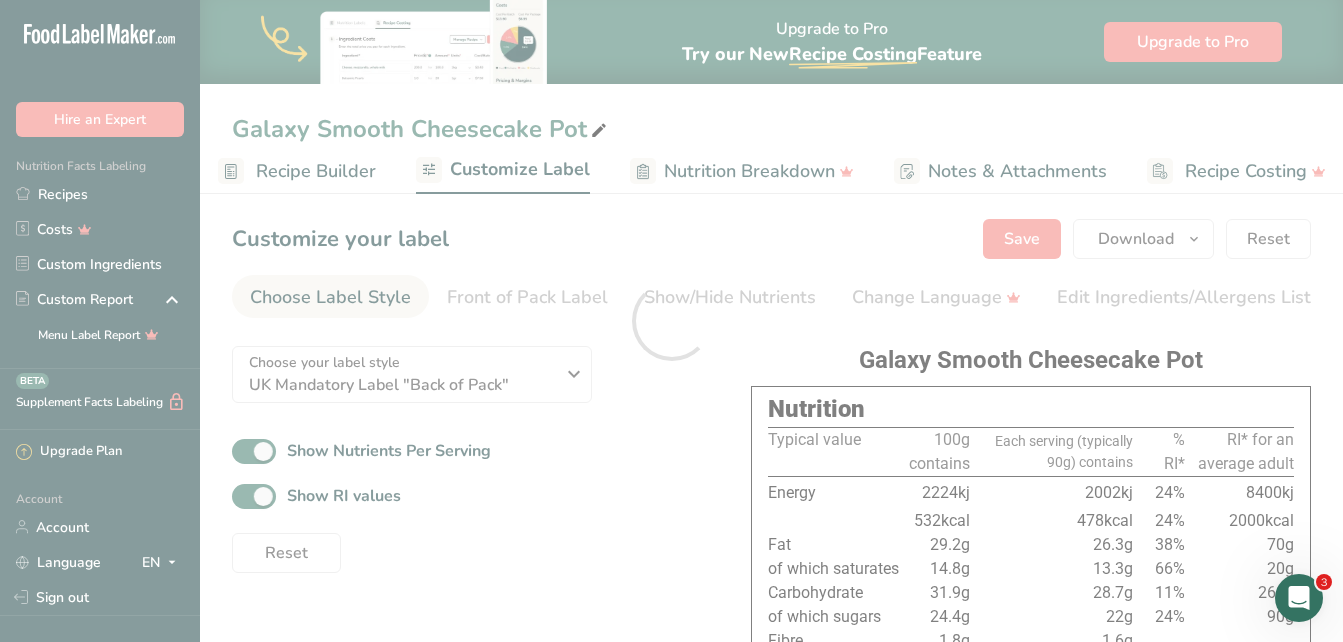 scroll, scrollTop: 0, scrollLeft: 0, axis: both 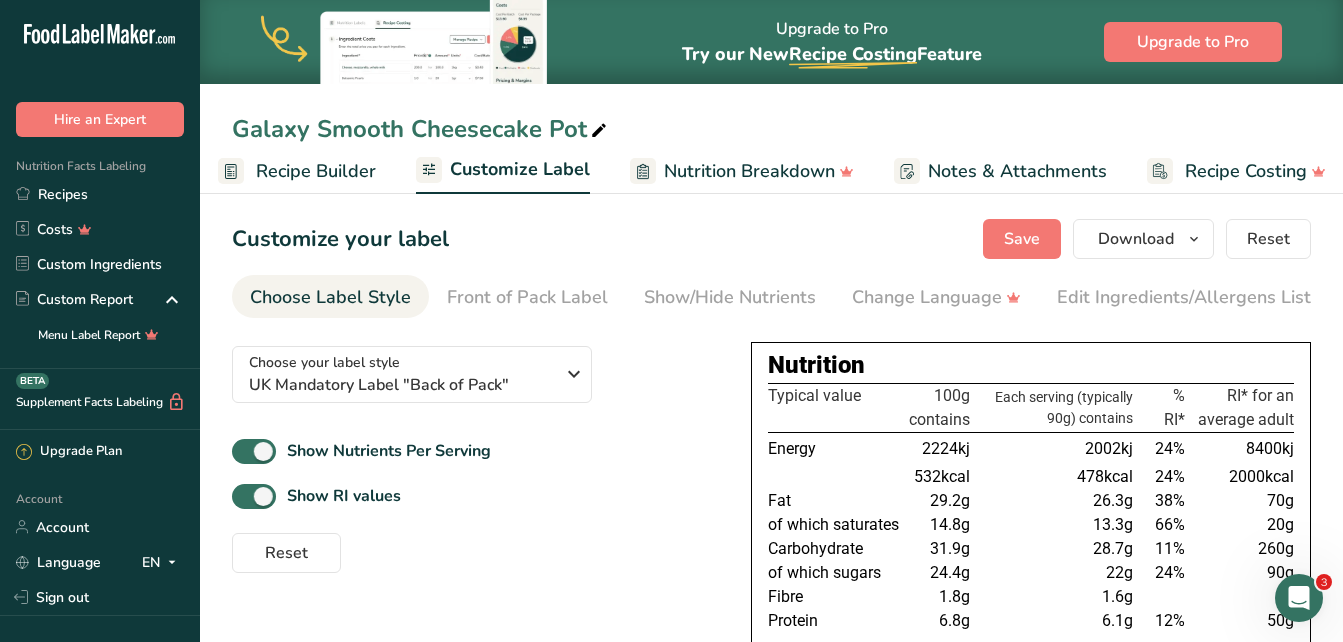 click on "Show Nutrients Per Serving   Show RI values
Reset" at bounding box center [475, 504] 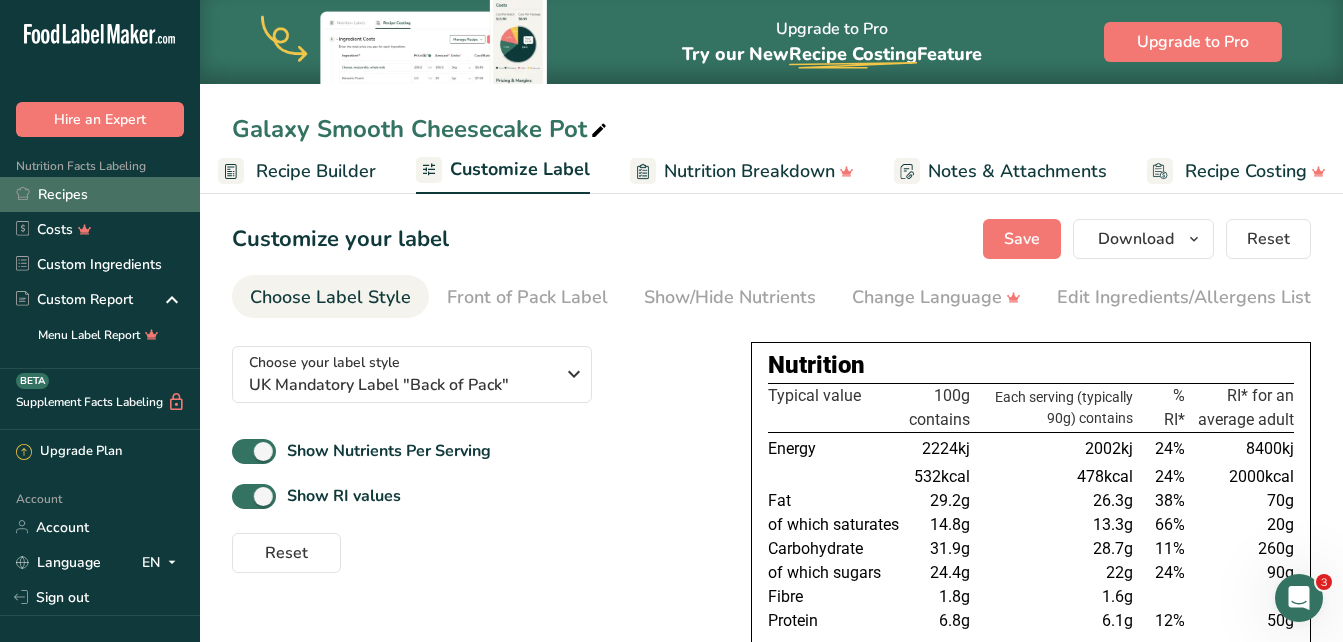 click on "Recipes" at bounding box center (100, 194) 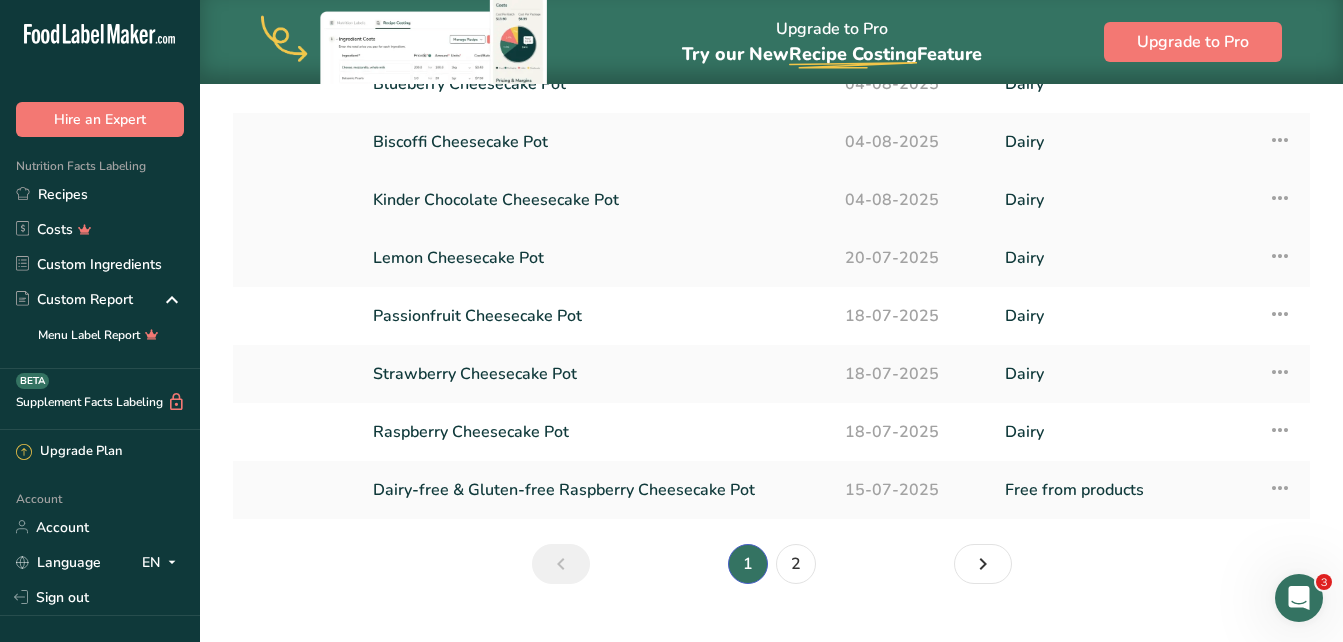 scroll, scrollTop: 318, scrollLeft: 0, axis: vertical 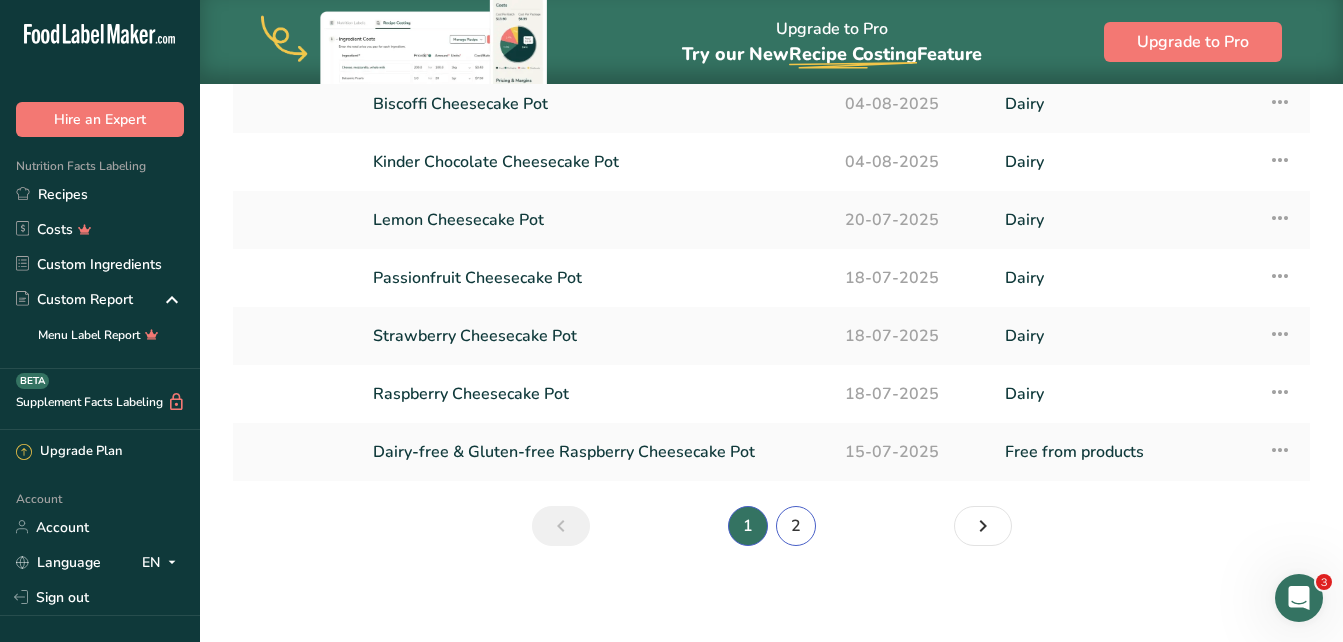 click on "2" at bounding box center [796, 526] 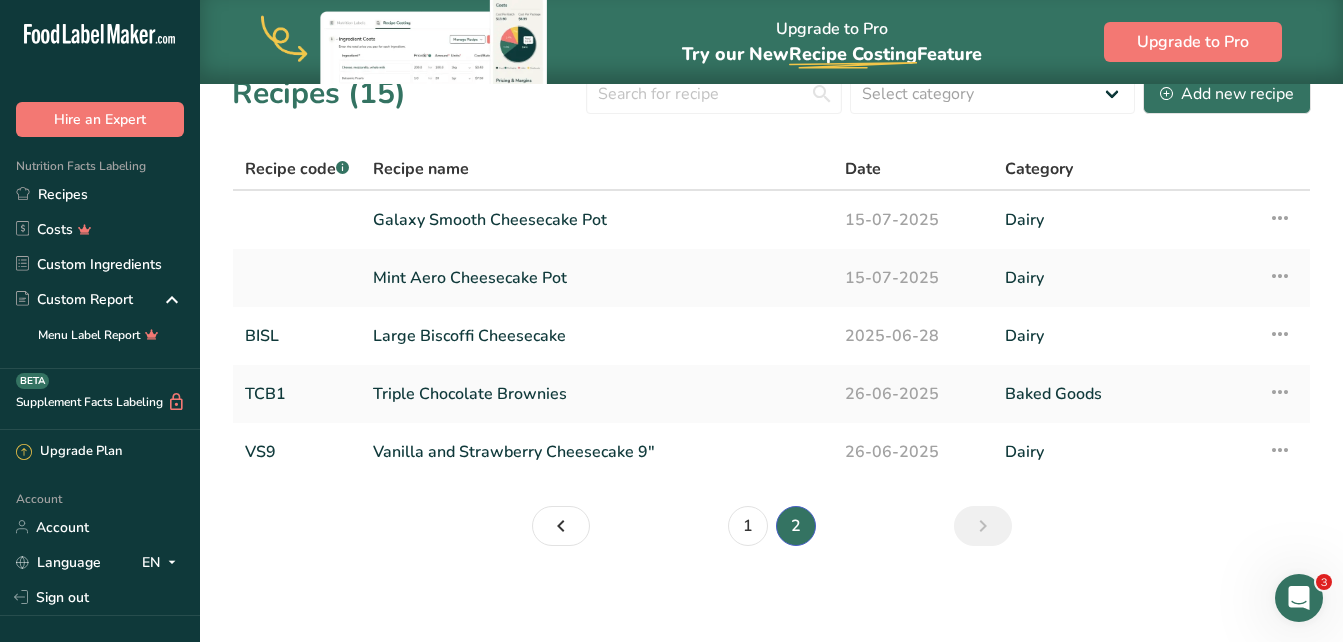 scroll, scrollTop: 28, scrollLeft: 0, axis: vertical 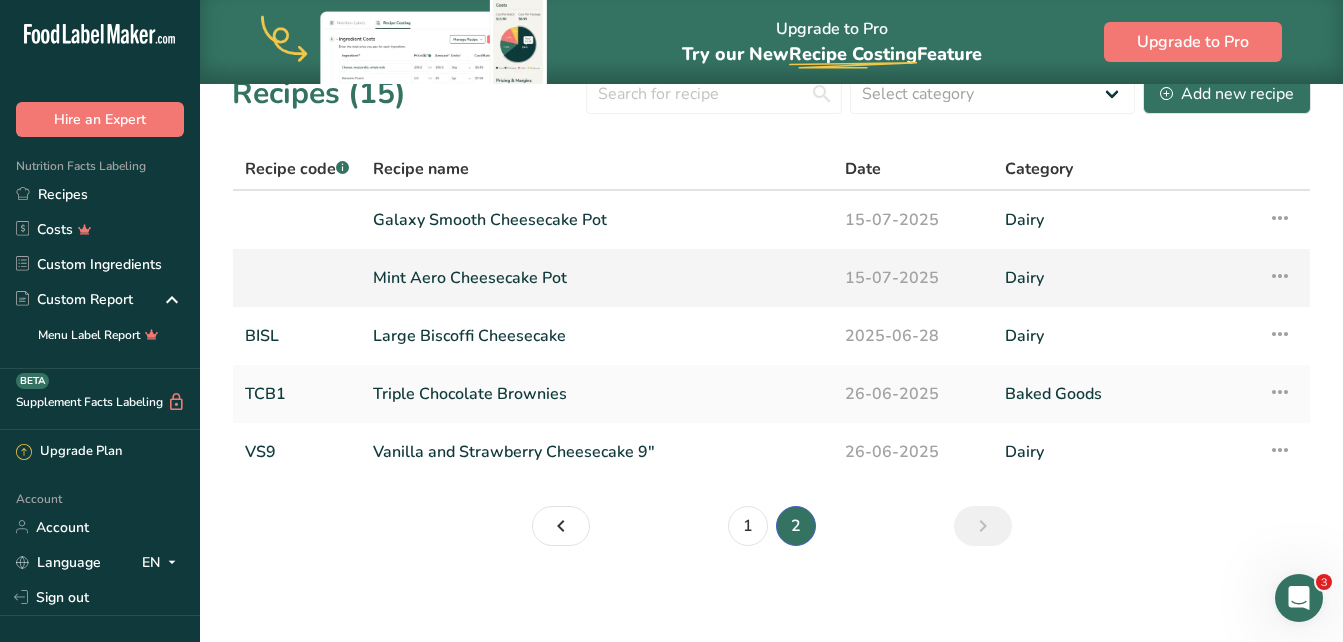 click on "Mint Aero Cheesecake Pot" at bounding box center (597, 278) 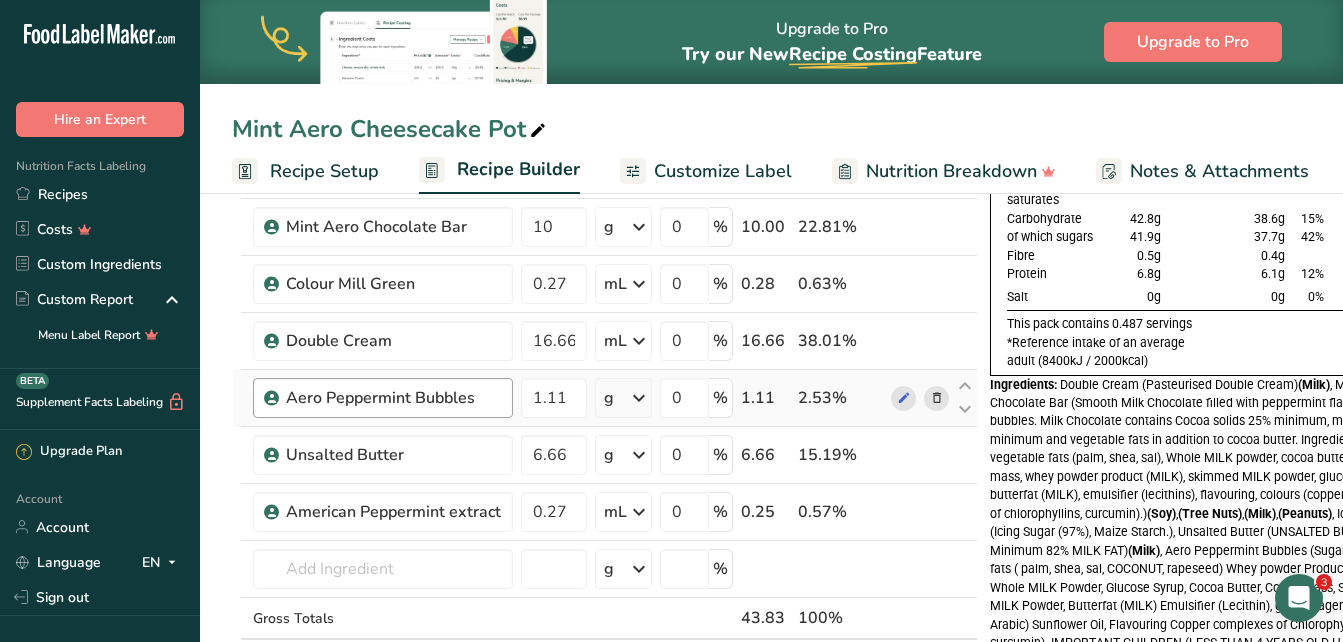 scroll, scrollTop: 300, scrollLeft: 0, axis: vertical 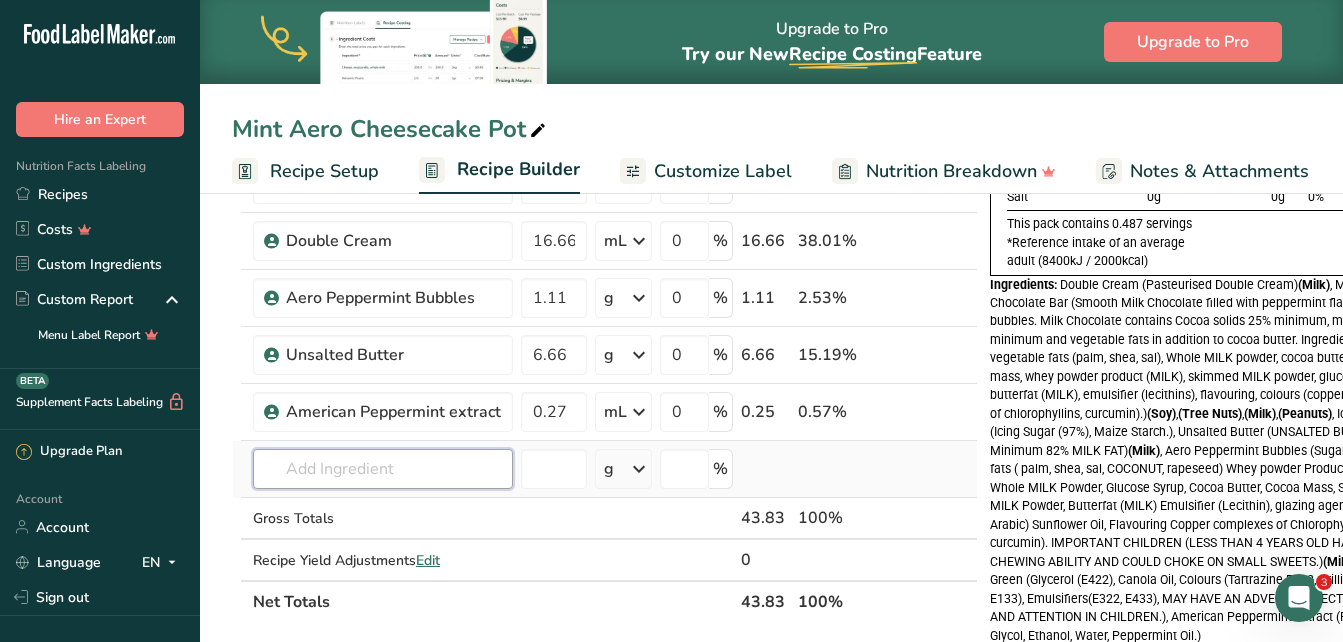 click at bounding box center (383, 469) 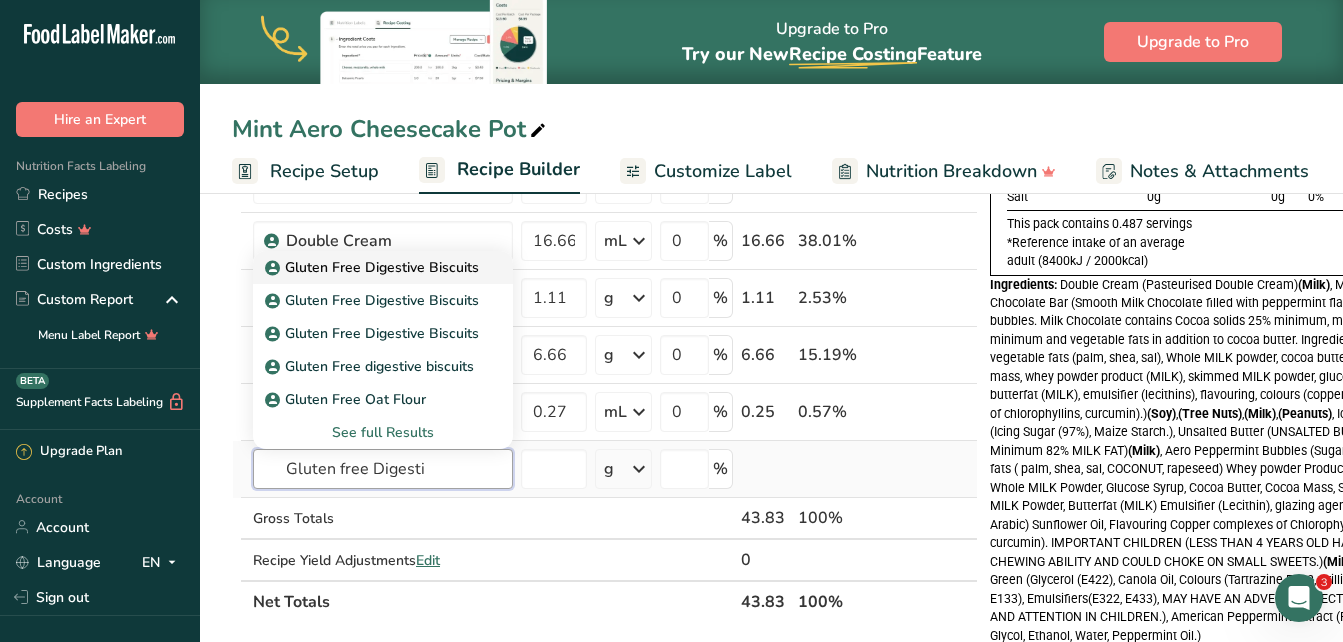 type on "Gluten free Digesti" 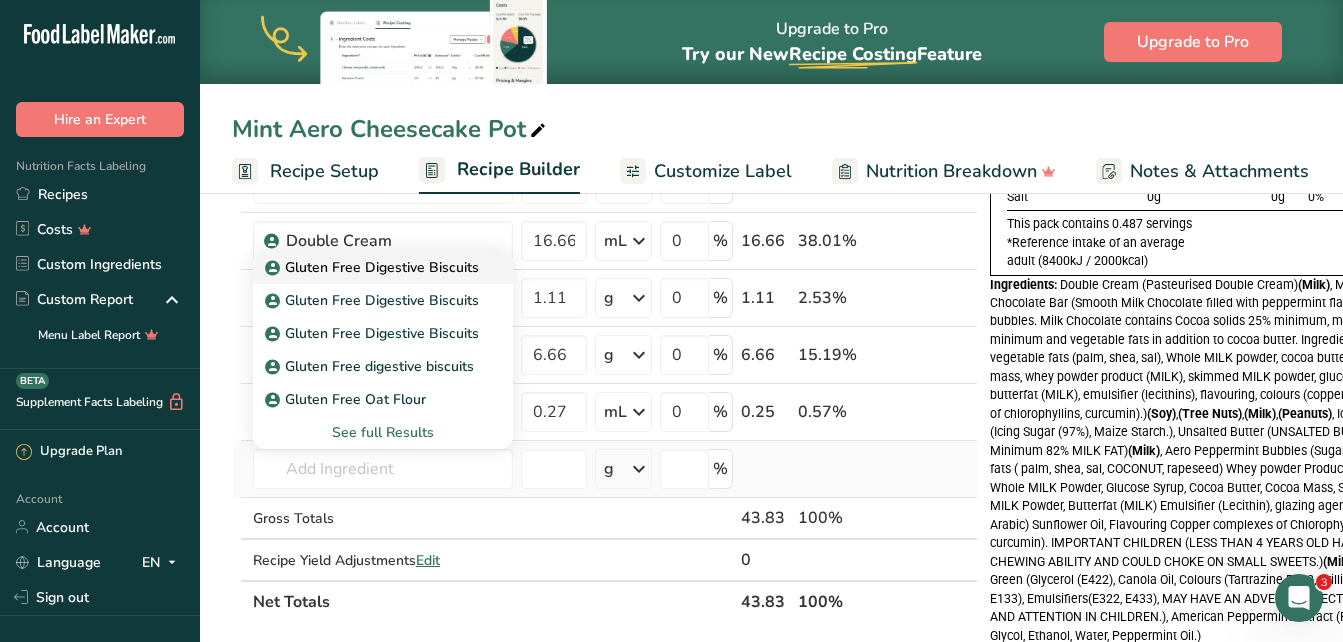 click on "Gluten Free Digestive Biscuits" at bounding box center (374, 267) 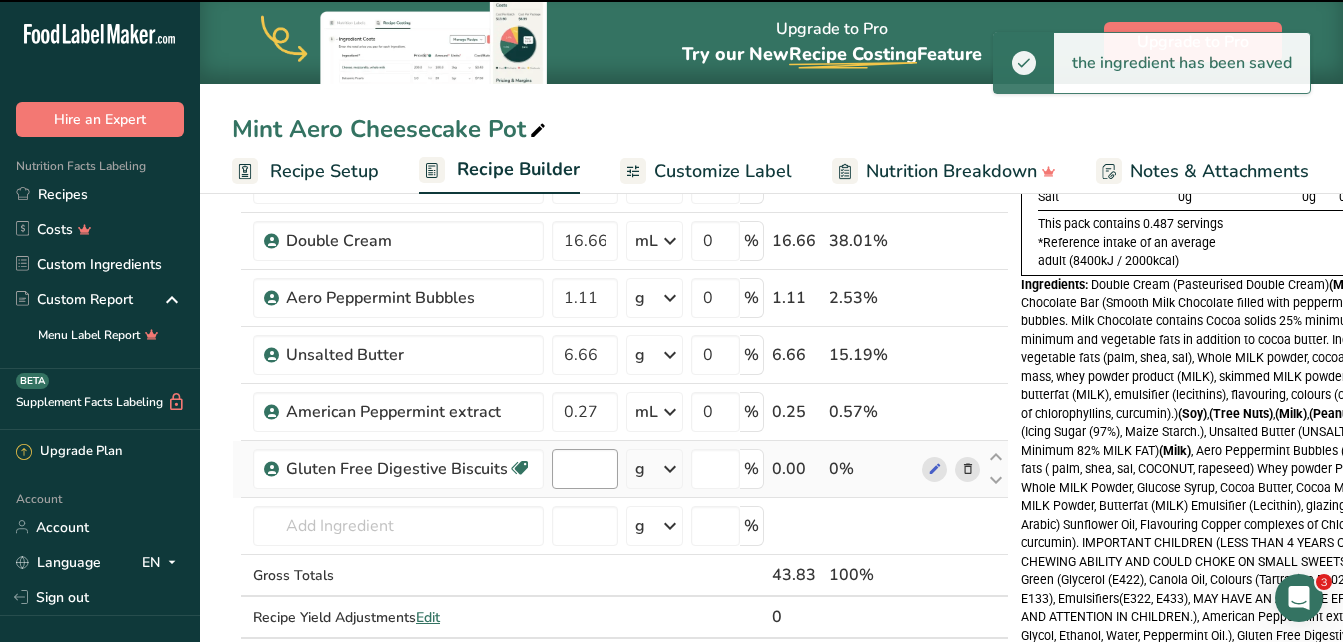 type on "0" 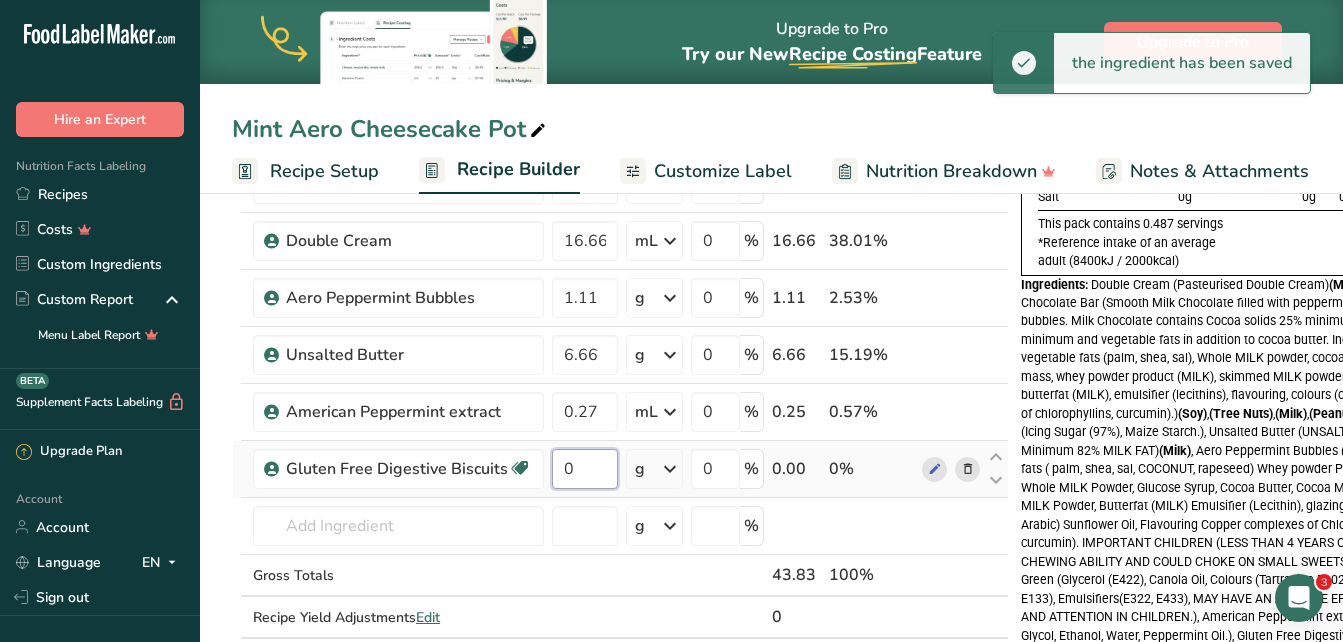 click on "0" at bounding box center [585, 469] 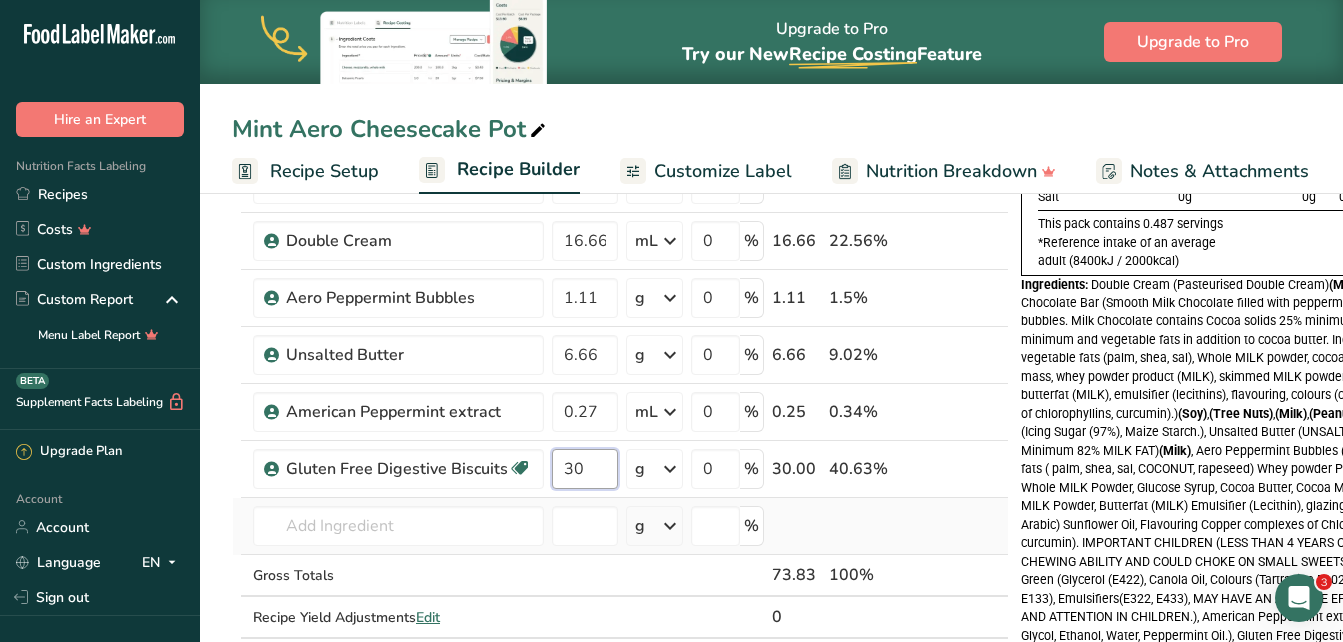 type on "30" 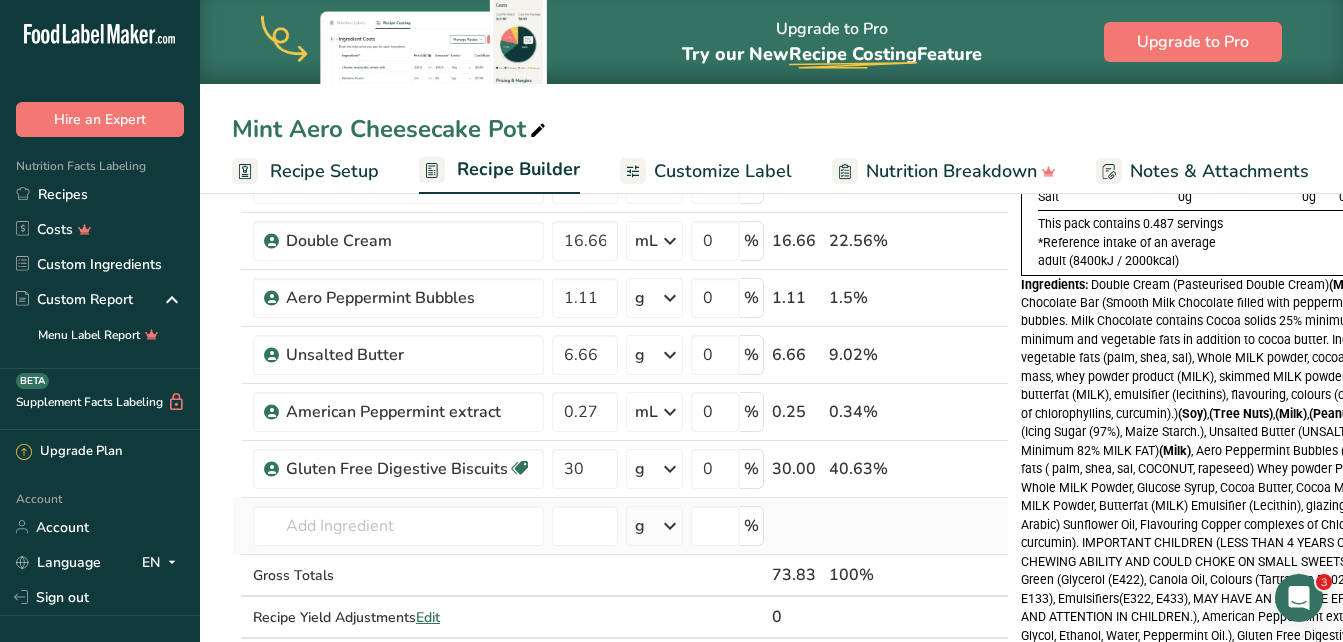 click on "Ingredient *
Amount *
Unit *
Waste *   .a-a{fill:#347362;}.b-a{fill:#fff;}          Grams
Percentage
Icing Sugar
8.88
g
Weight Units
g
kg
mg
See more
Volume Units
l
mL
fl oz
See more
0
%
8.88
12.03%
Mint Aero Chocolate Bar
10
g
Weight Units
g
kg
mg
See more
Volume Units
l
mL
fl oz
See more
0
%
10.00
13.54%
Colour Mill Green
0.27" at bounding box center [620, 339] 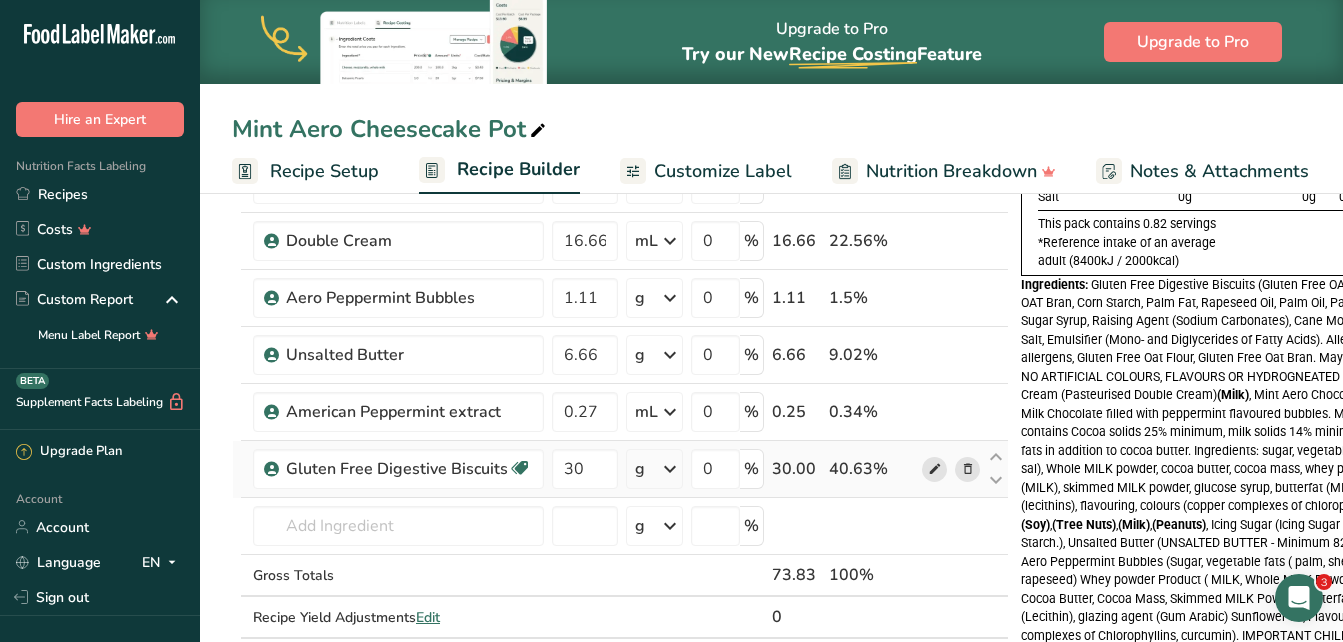 click at bounding box center (935, 469) 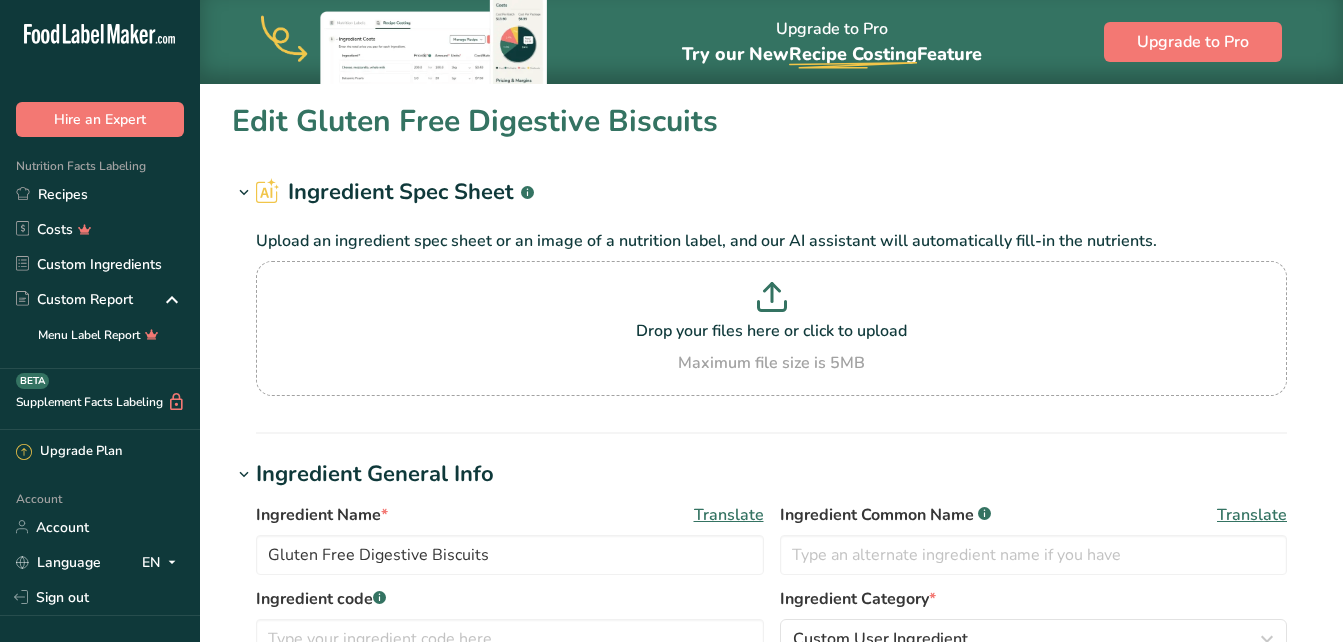 scroll, scrollTop: 0, scrollLeft: 0, axis: both 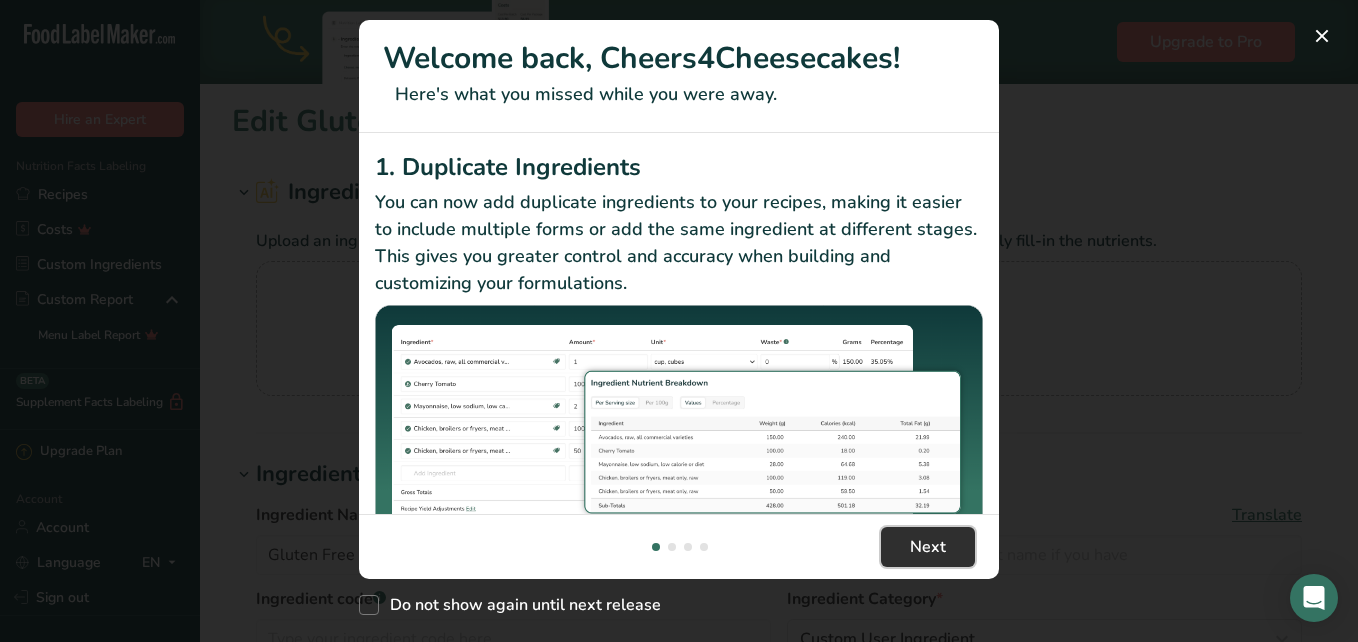 click on "Next" at bounding box center [928, 547] 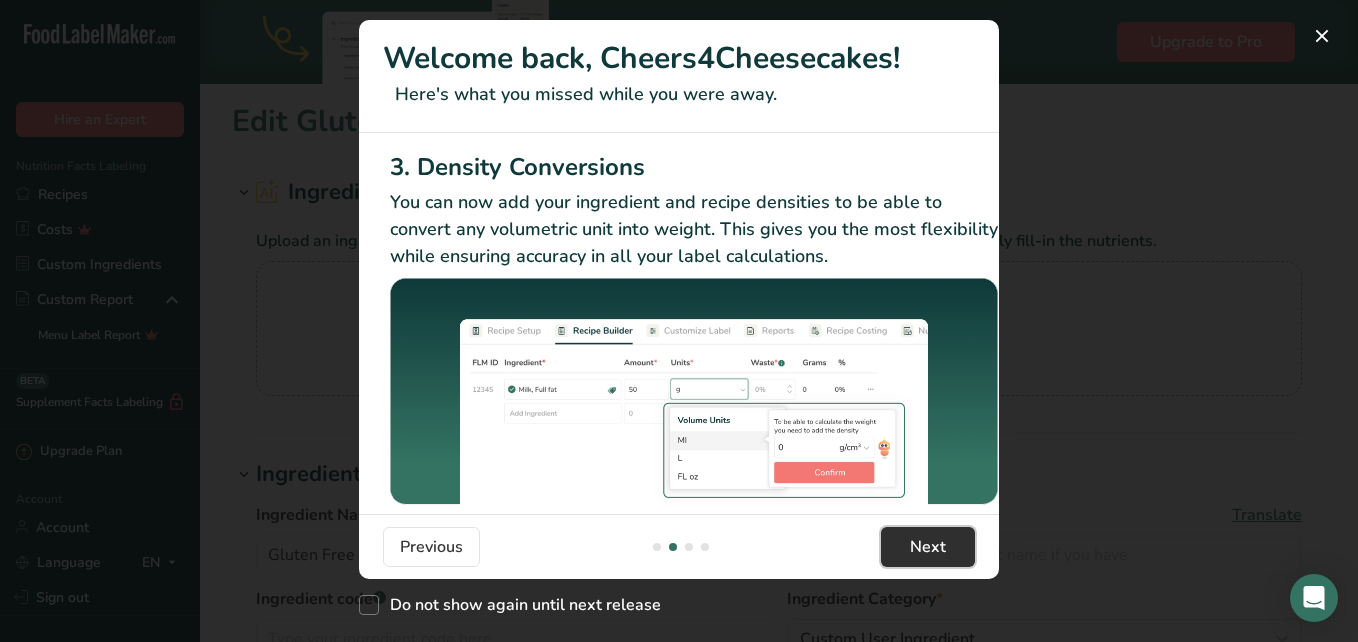 click on "Next" at bounding box center [928, 547] 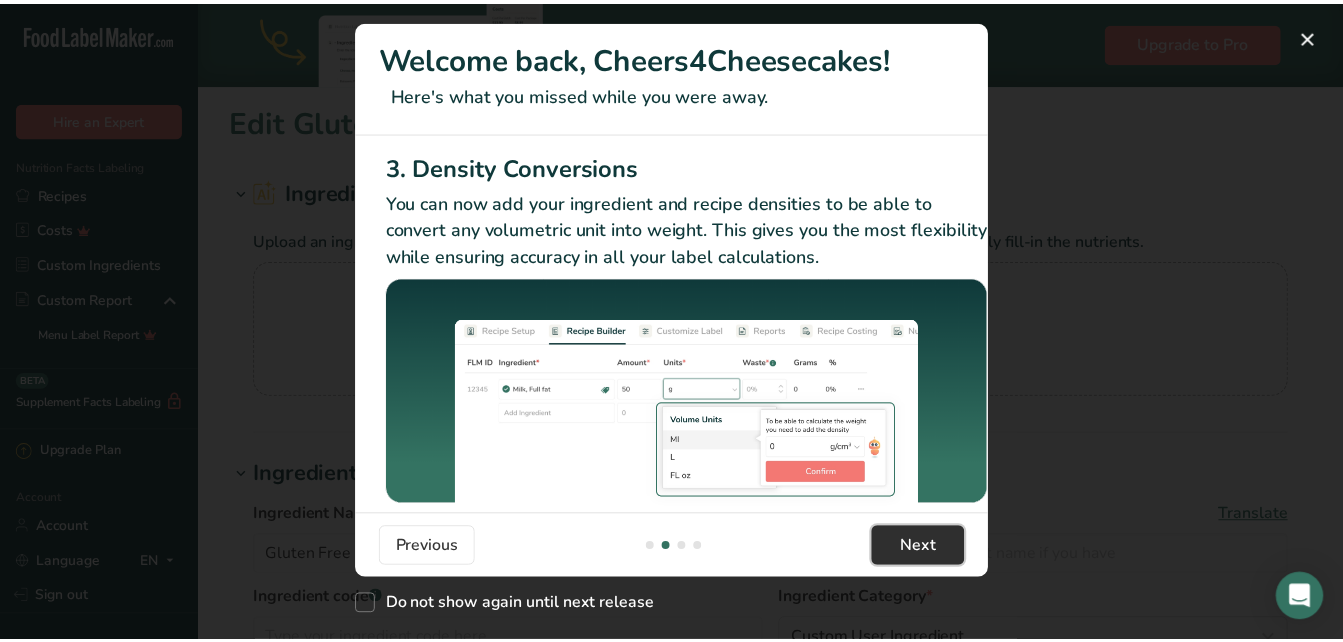 scroll, scrollTop: 0, scrollLeft: 1905, axis: horizontal 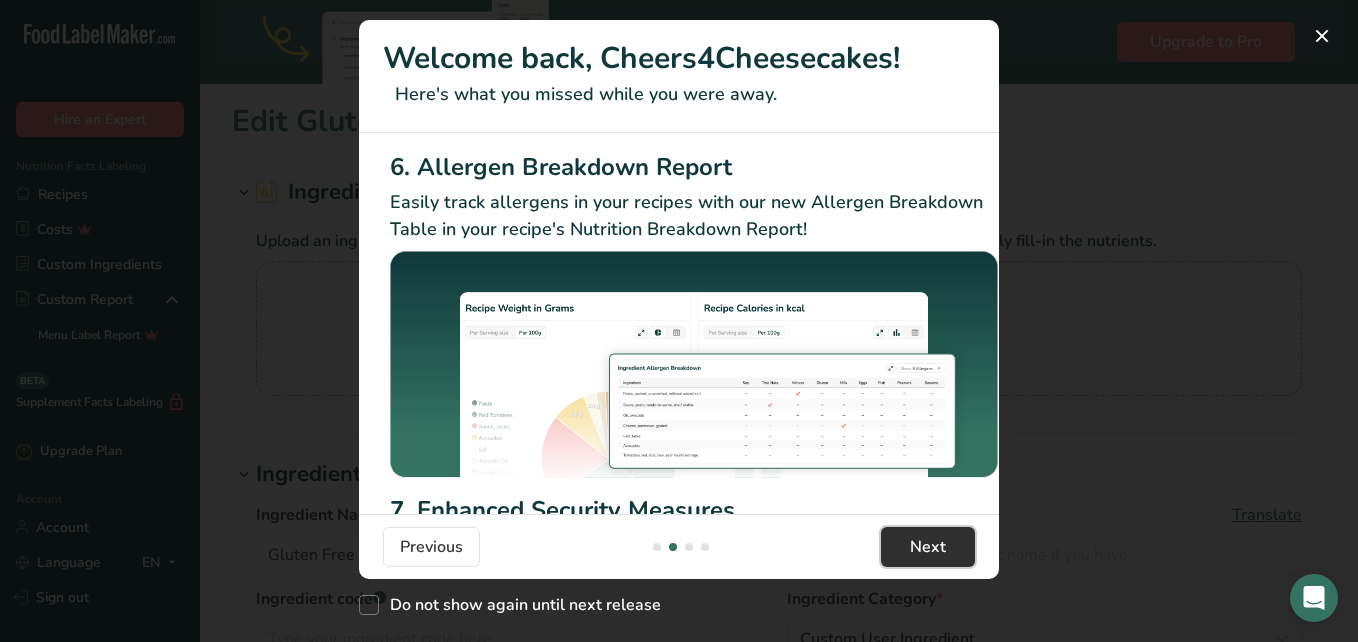 click on "Next" at bounding box center [928, 547] 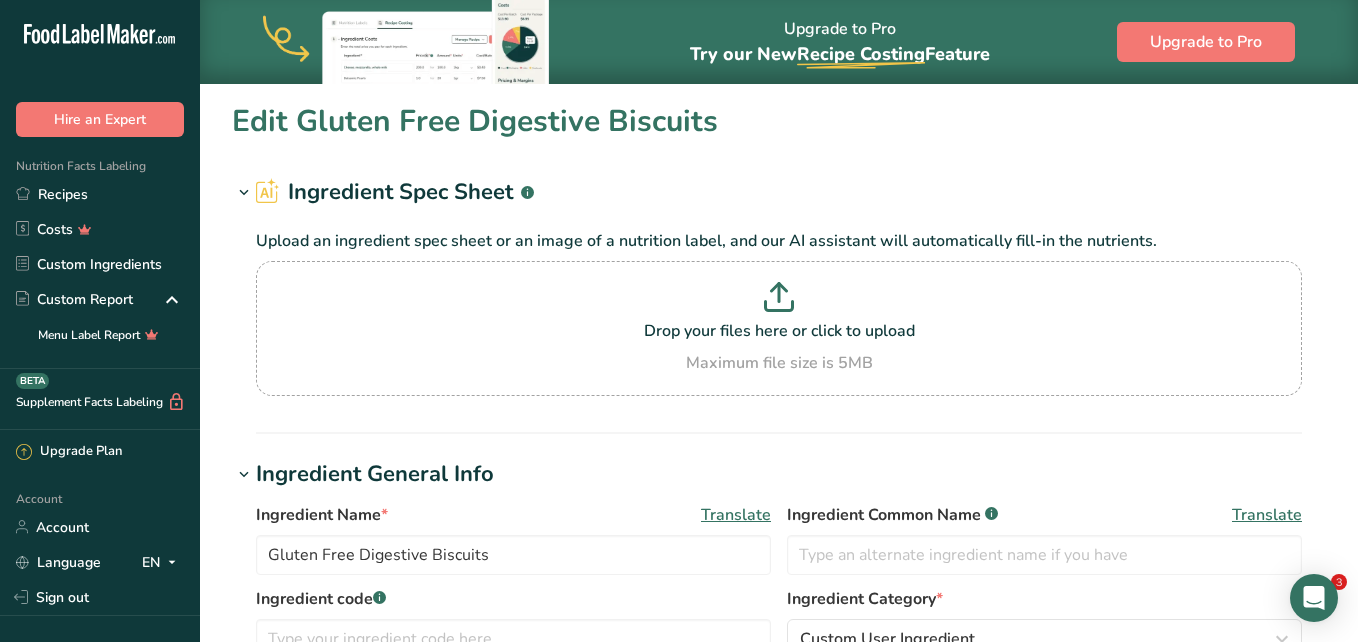 click on "Got it!" at bounding box center [939, 558] 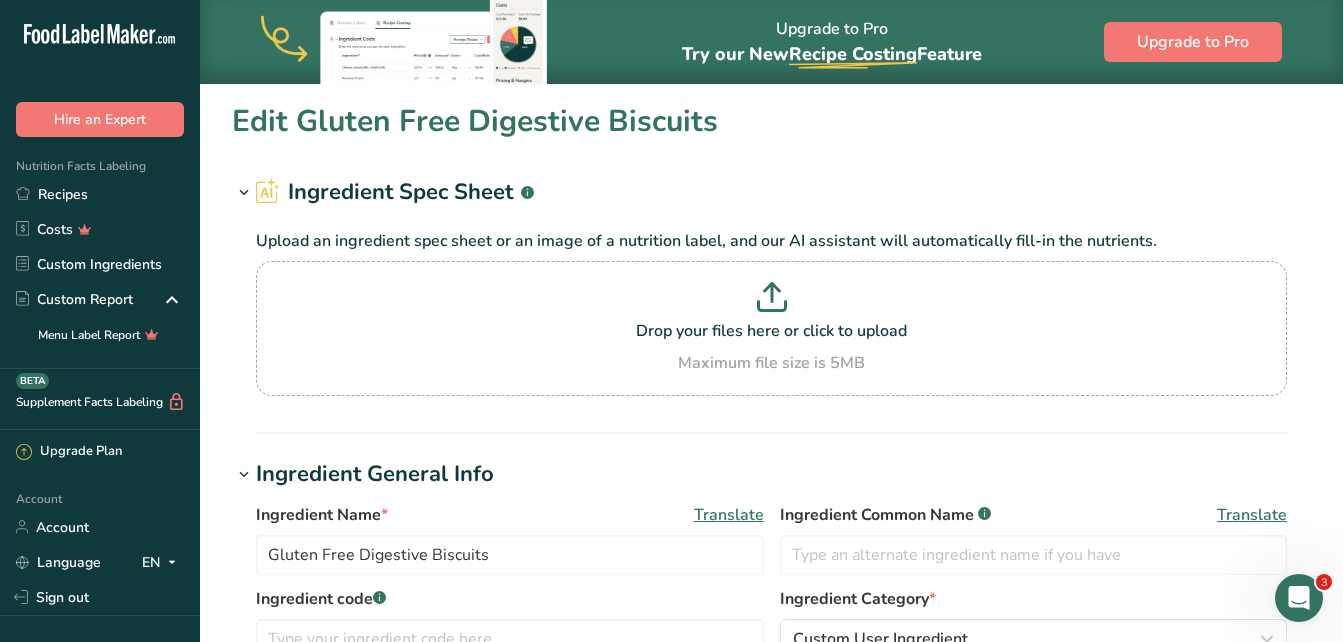 scroll, scrollTop: 0, scrollLeft: 0, axis: both 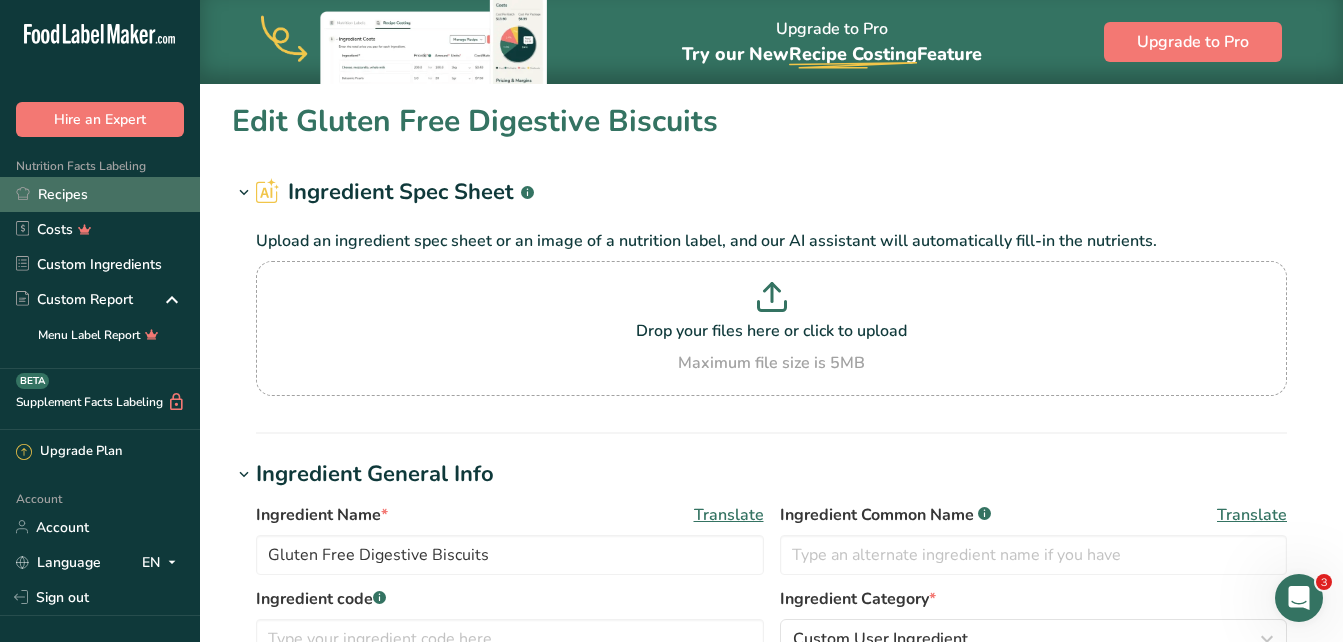 click on "Recipes" at bounding box center (100, 194) 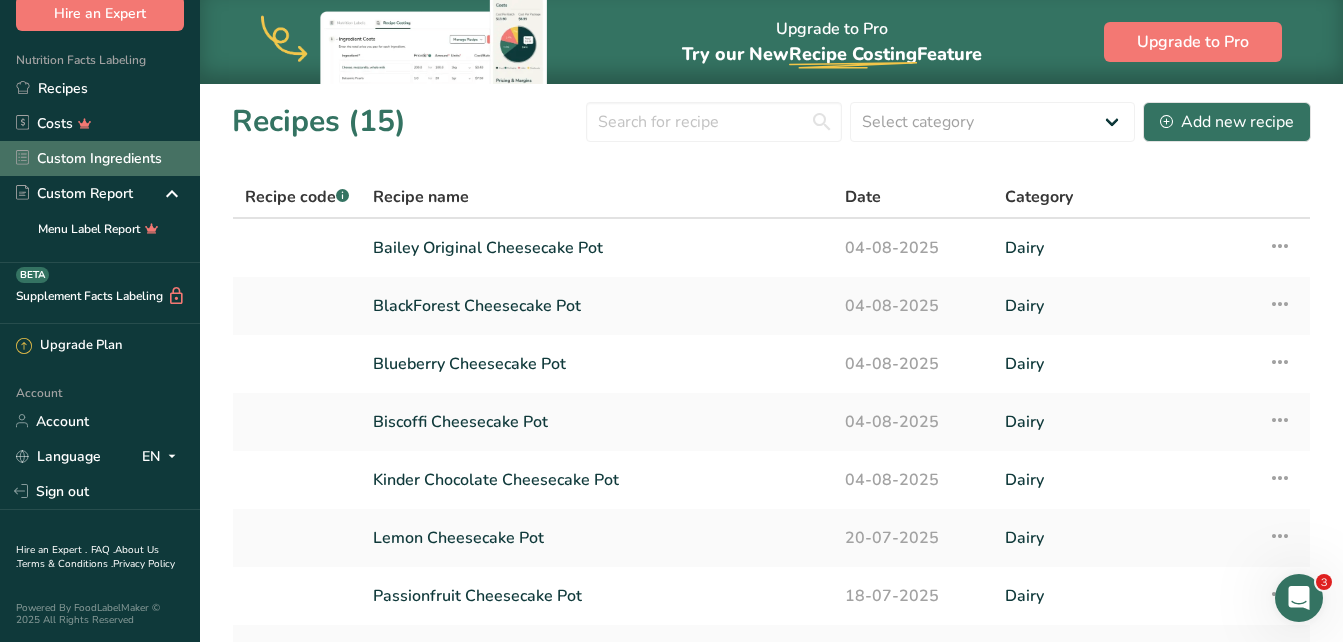 scroll, scrollTop: 120, scrollLeft: 0, axis: vertical 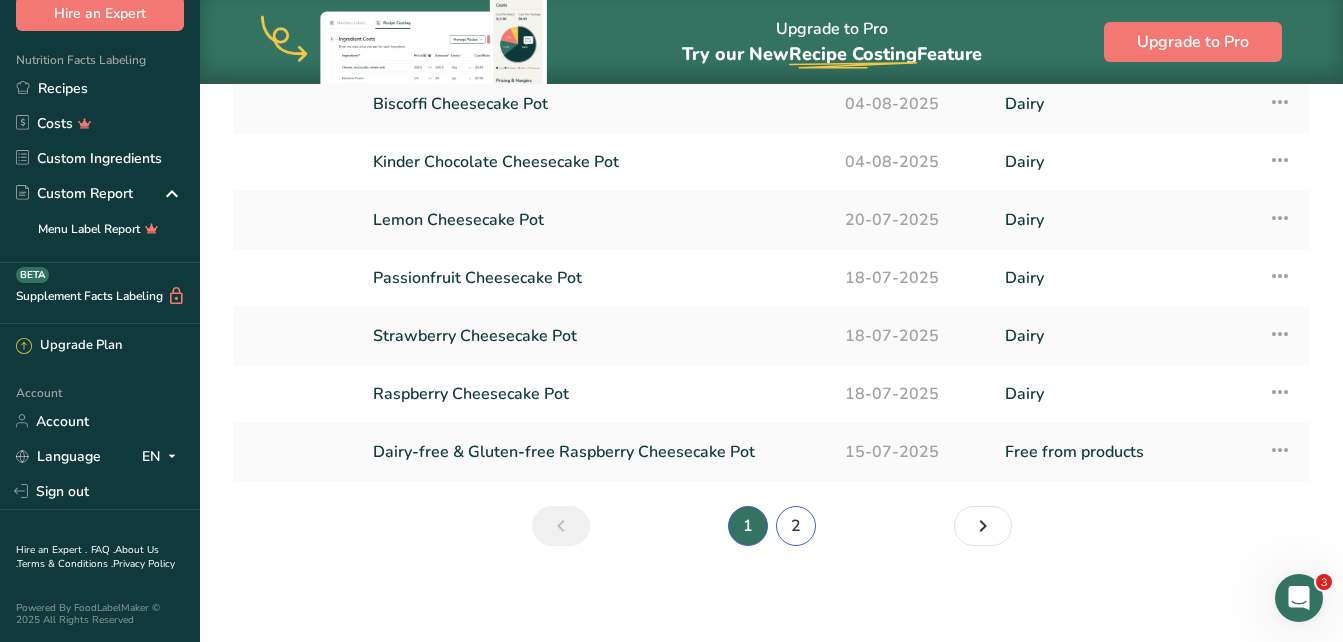 click on "2" at bounding box center (796, 526) 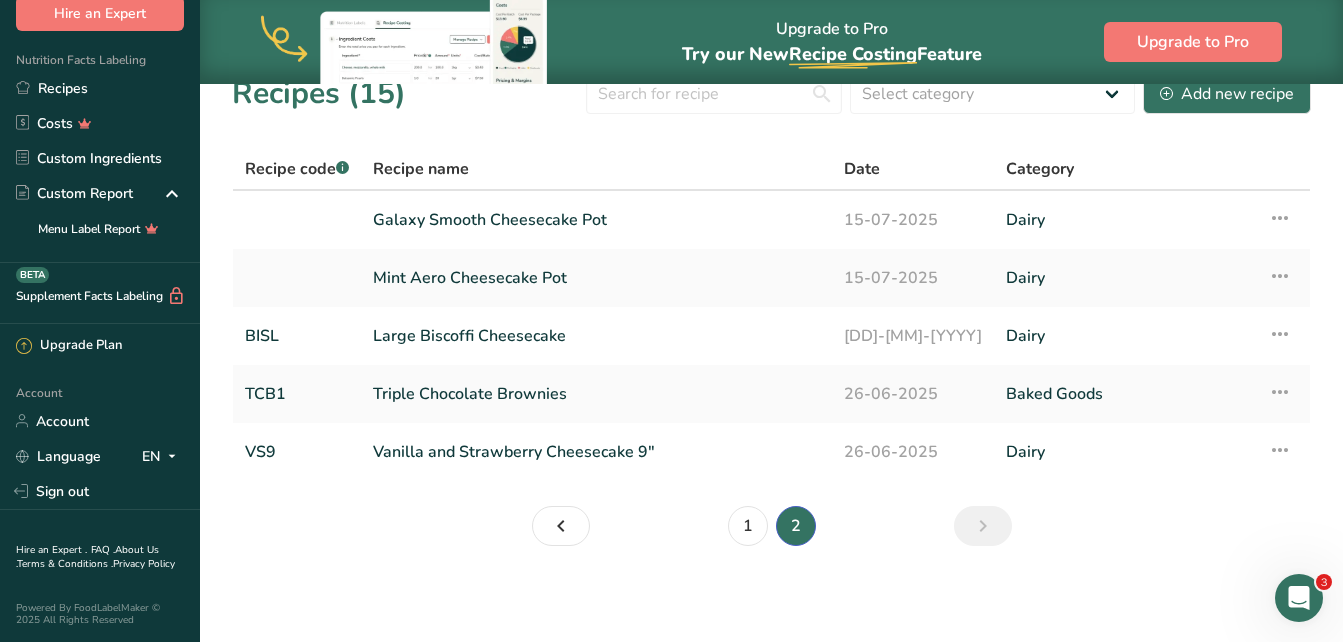 scroll, scrollTop: 28, scrollLeft: 0, axis: vertical 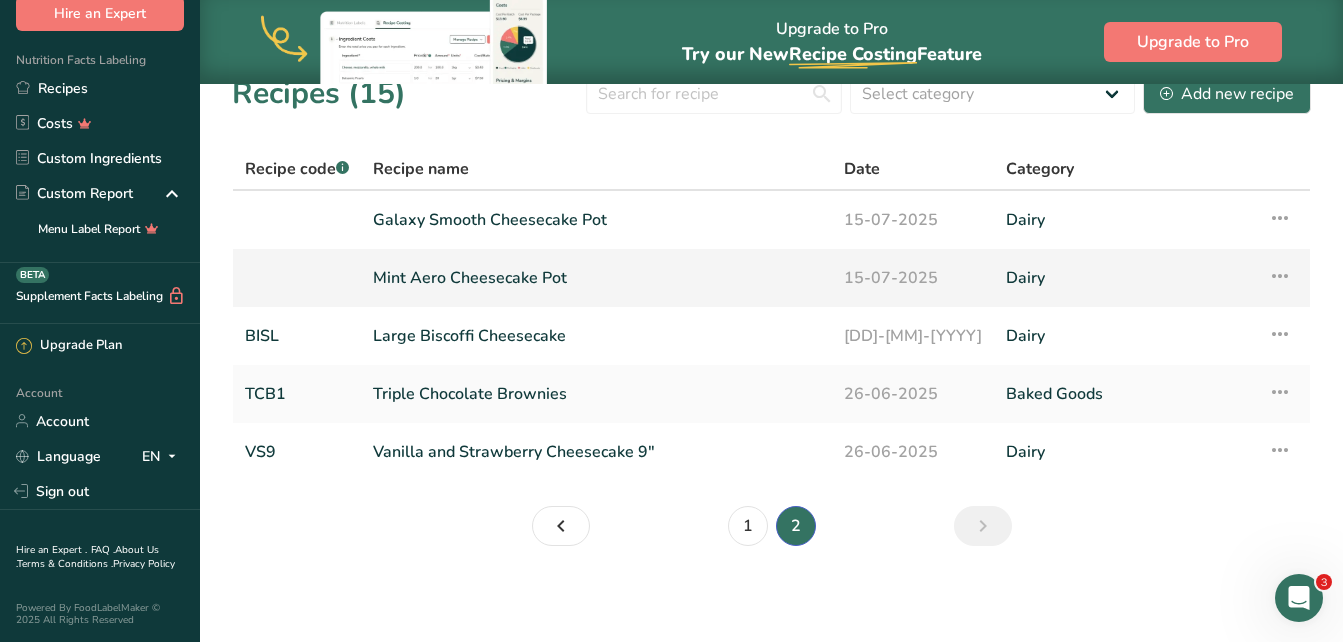 click on "Mint Aero Cheesecake Pot" at bounding box center (596, 278) 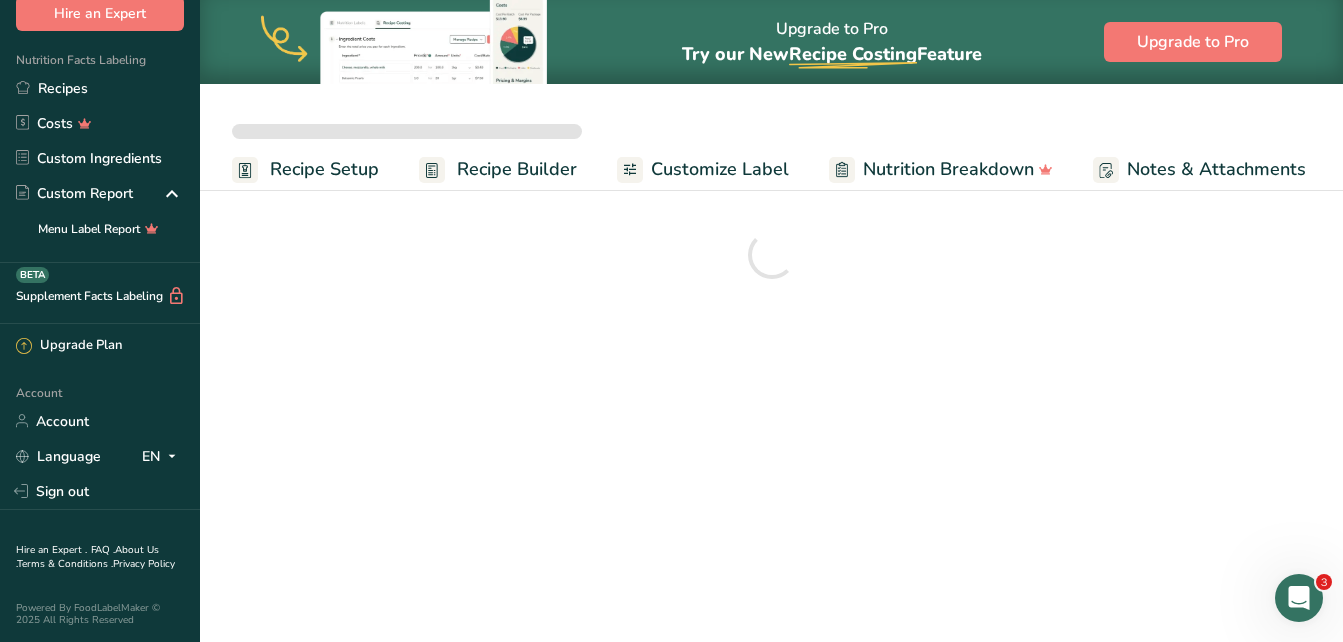 scroll, scrollTop: 0, scrollLeft: 0, axis: both 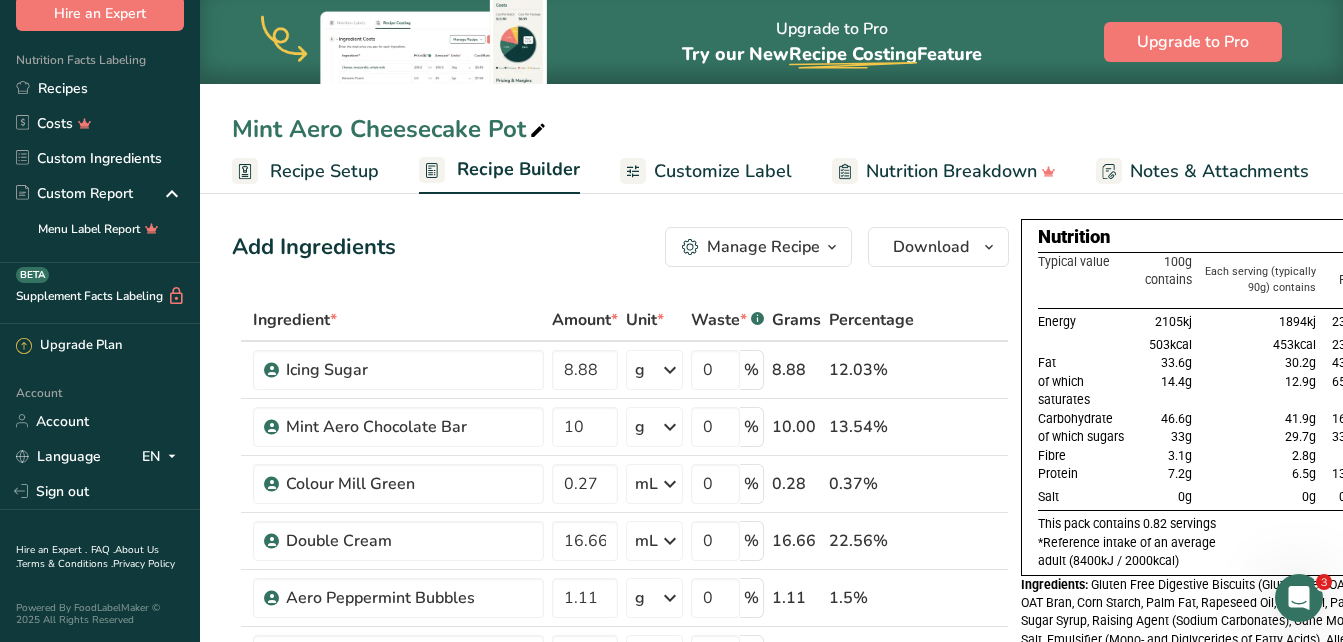 click on "Customize Label" at bounding box center (723, 171) 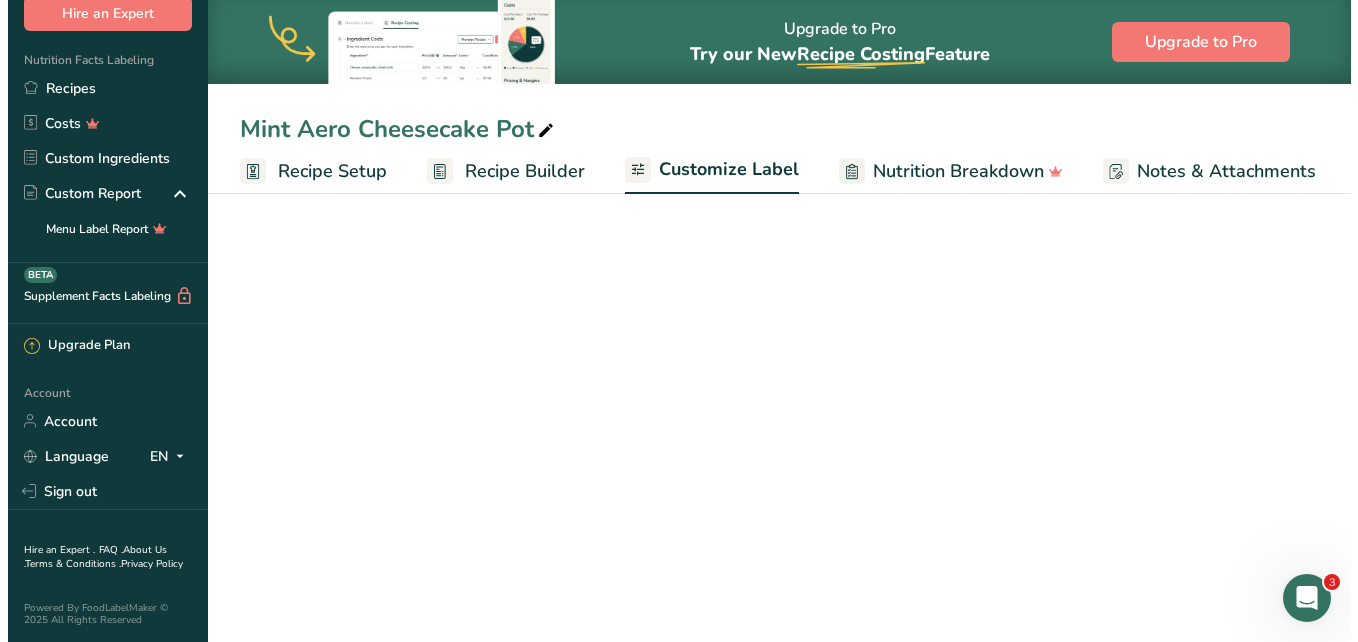 scroll, scrollTop: 0, scrollLeft: 216, axis: horizontal 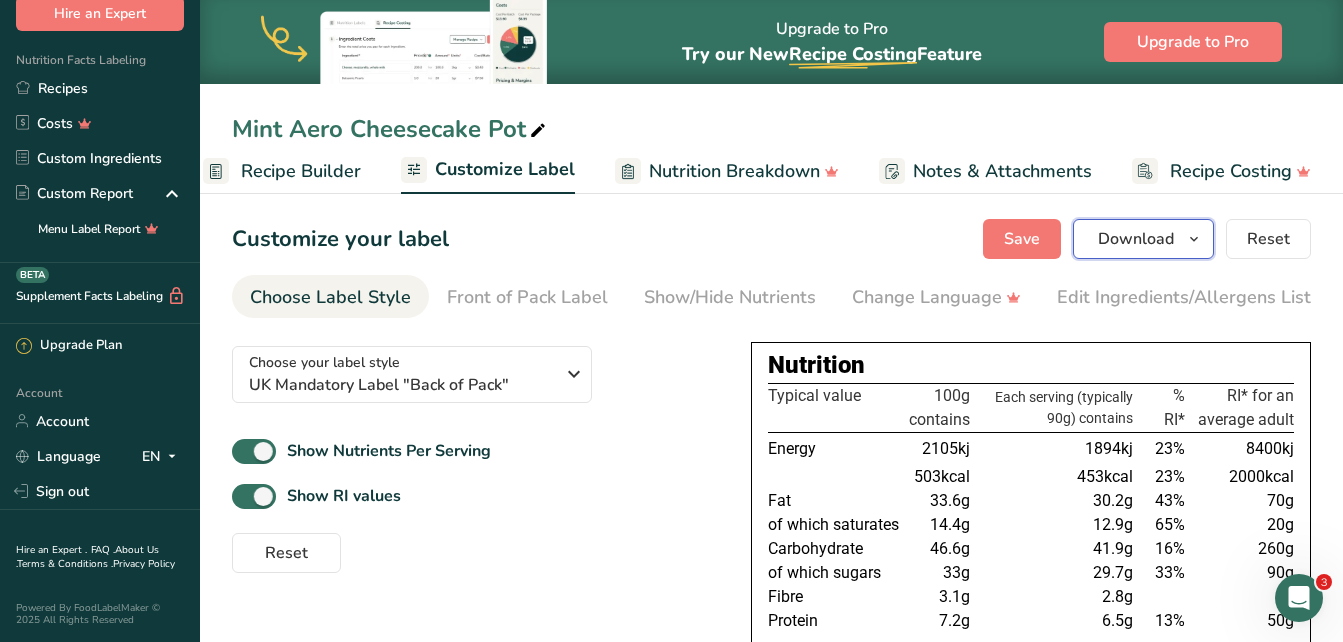 click on "Download" at bounding box center (1136, 239) 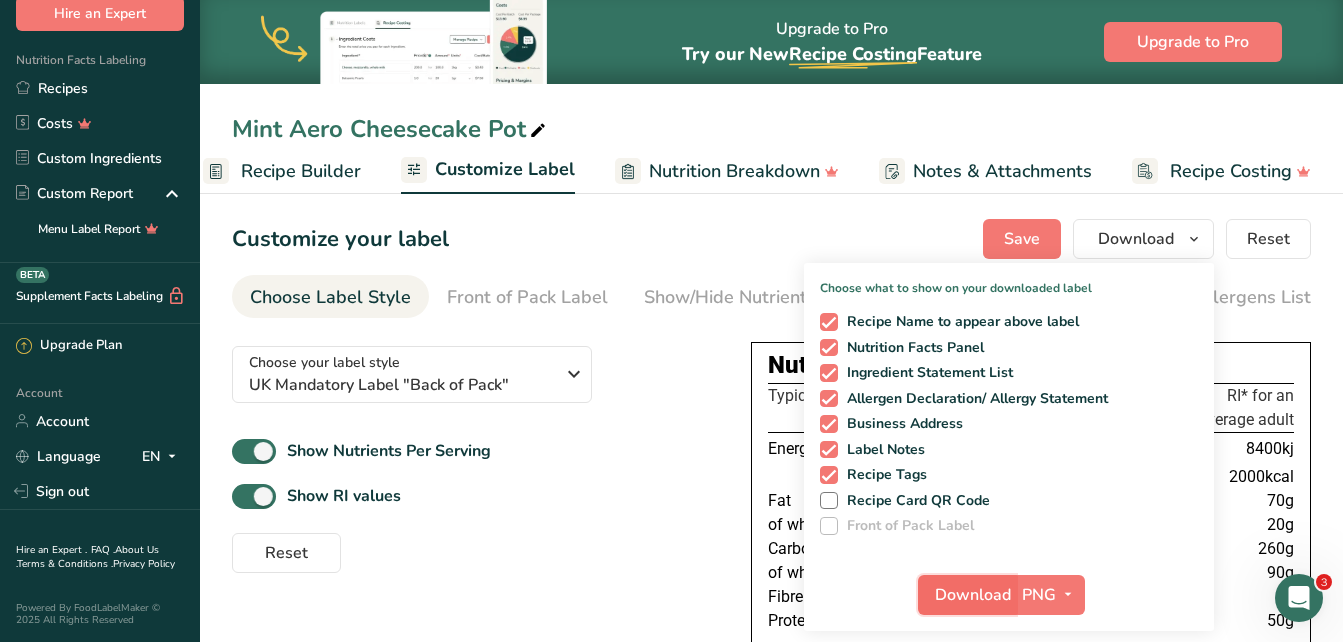 click on "Download" at bounding box center [973, 595] 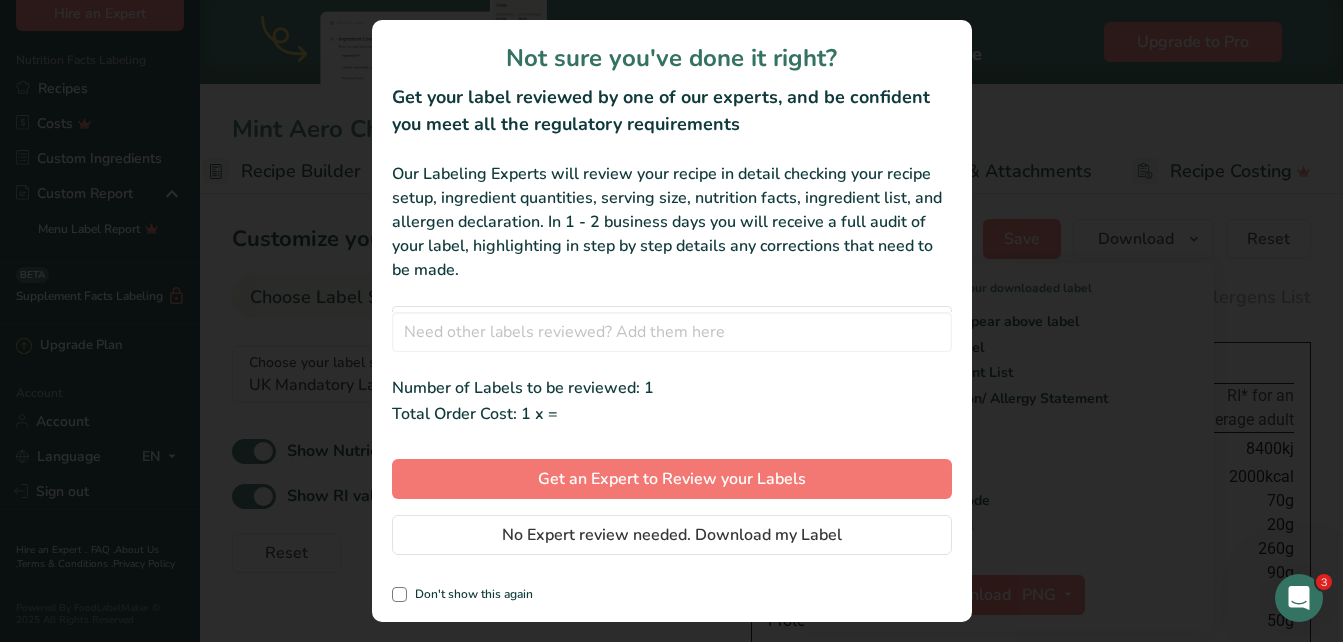 scroll, scrollTop: 0, scrollLeft: 201, axis: horizontal 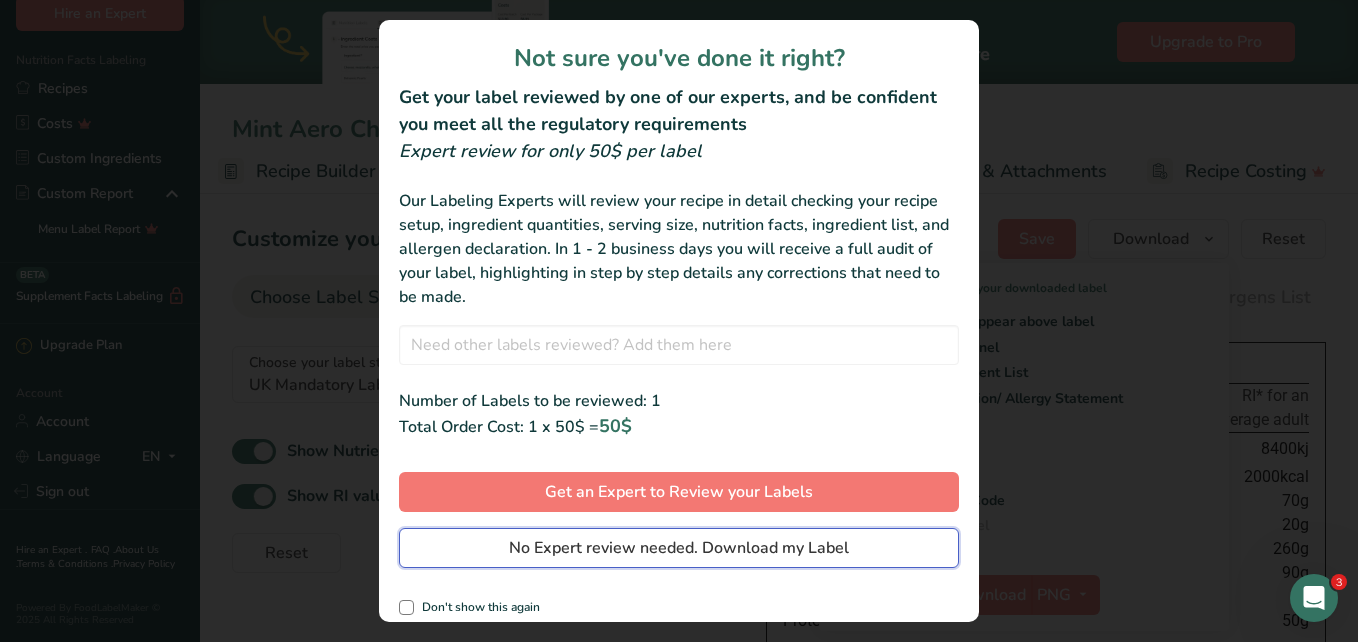 click on "No Expert review needed. Download my Label" at bounding box center [679, 548] 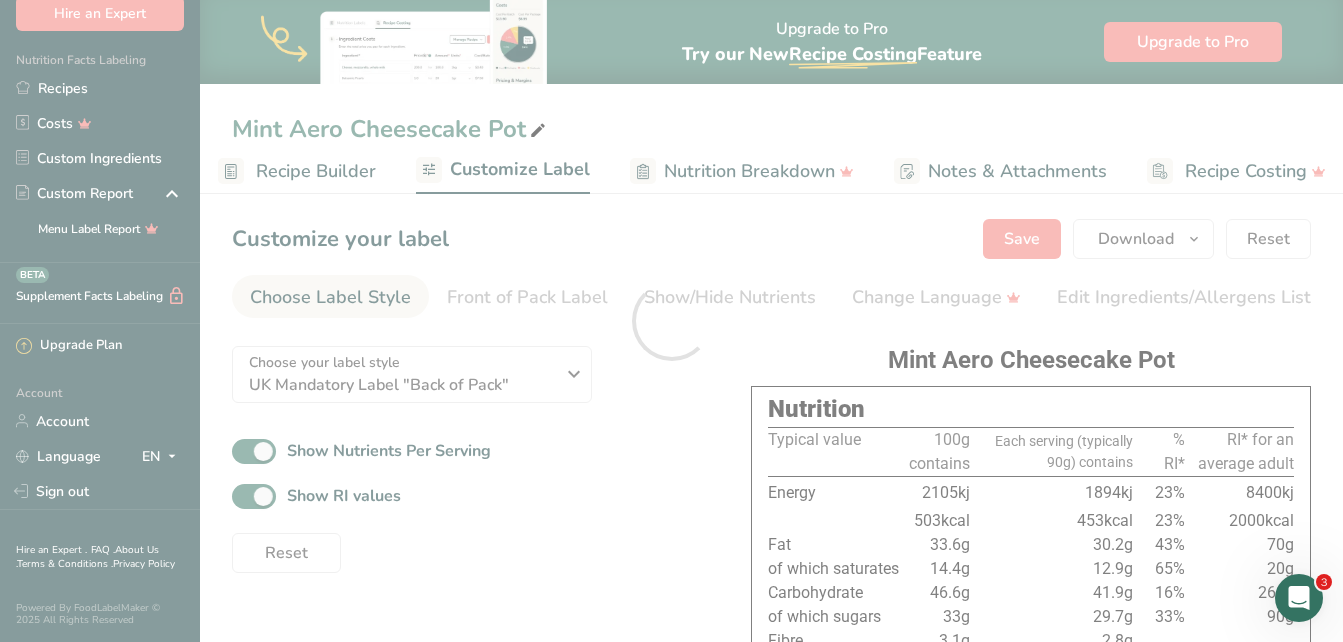 scroll, scrollTop: 0, scrollLeft: 0, axis: both 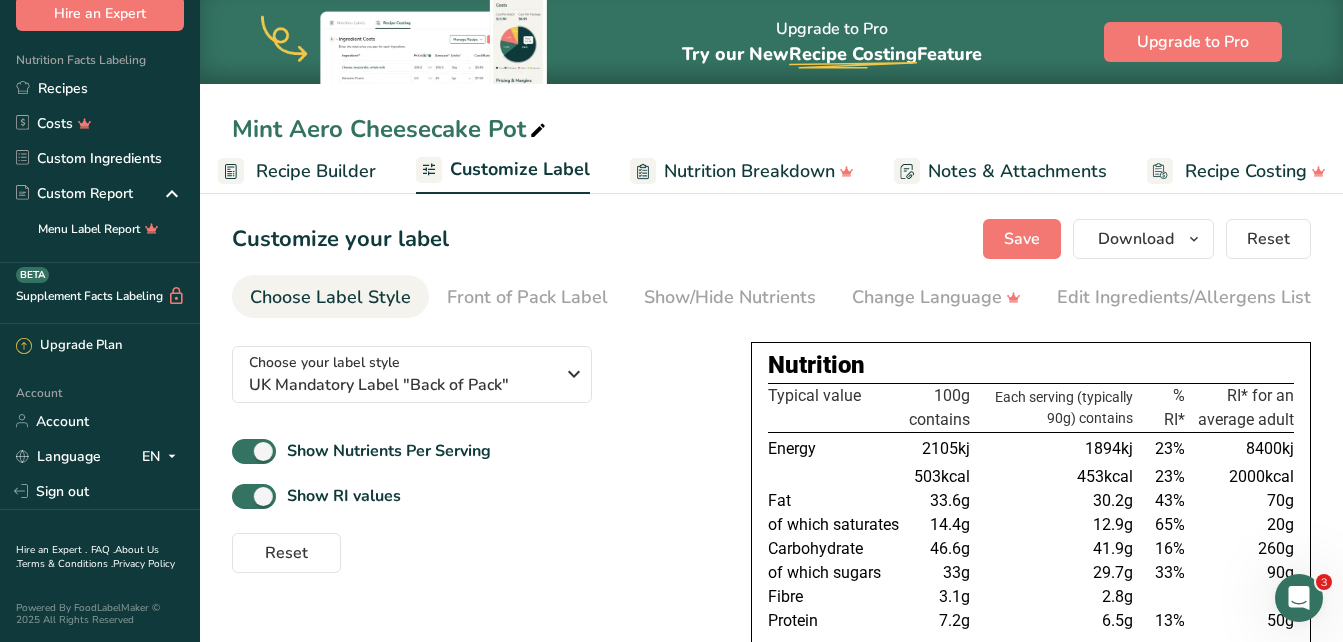 drag, startPoint x: 50, startPoint y: 71, endPoint x: 612, endPoint y: 242, distance: 587.43933 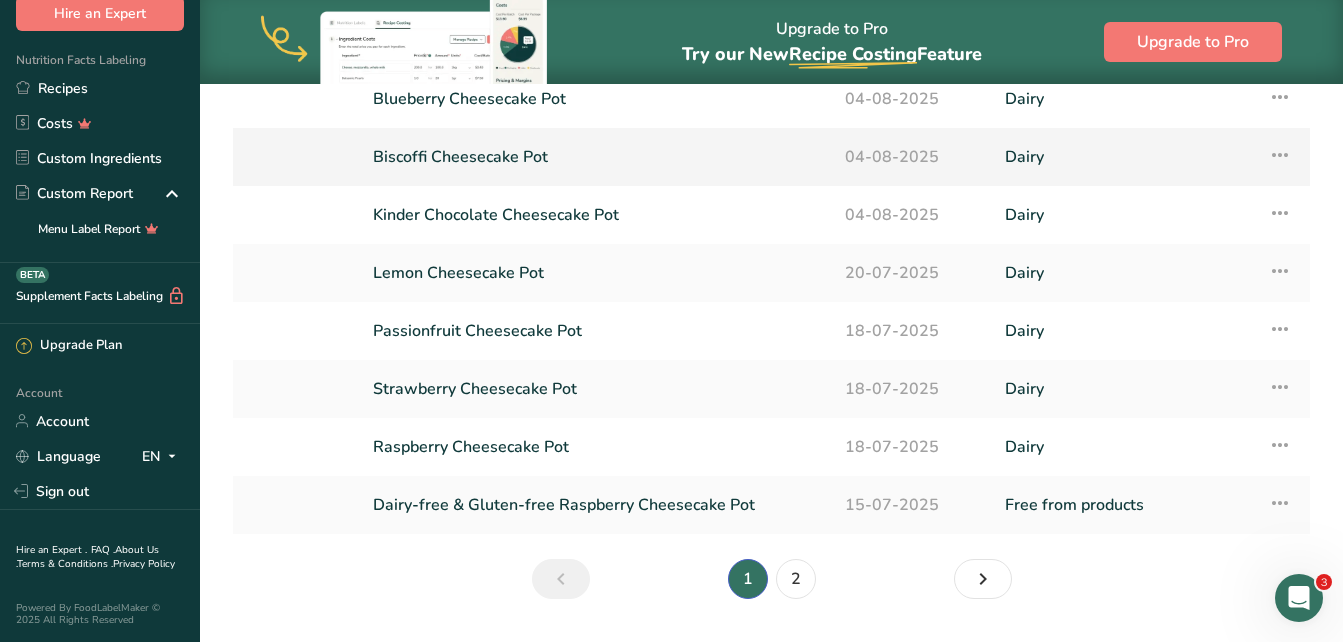 scroll, scrollTop: 300, scrollLeft: 0, axis: vertical 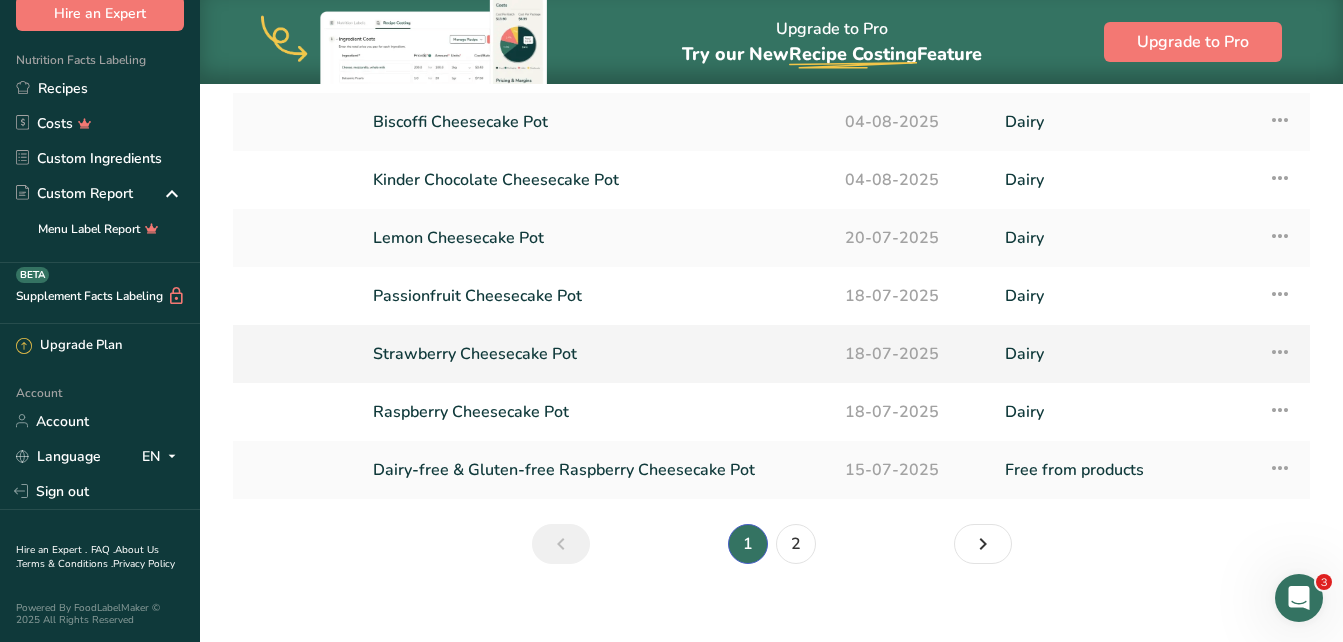 click on "Strawberry Cheesecake Pot" at bounding box center [597, 354] 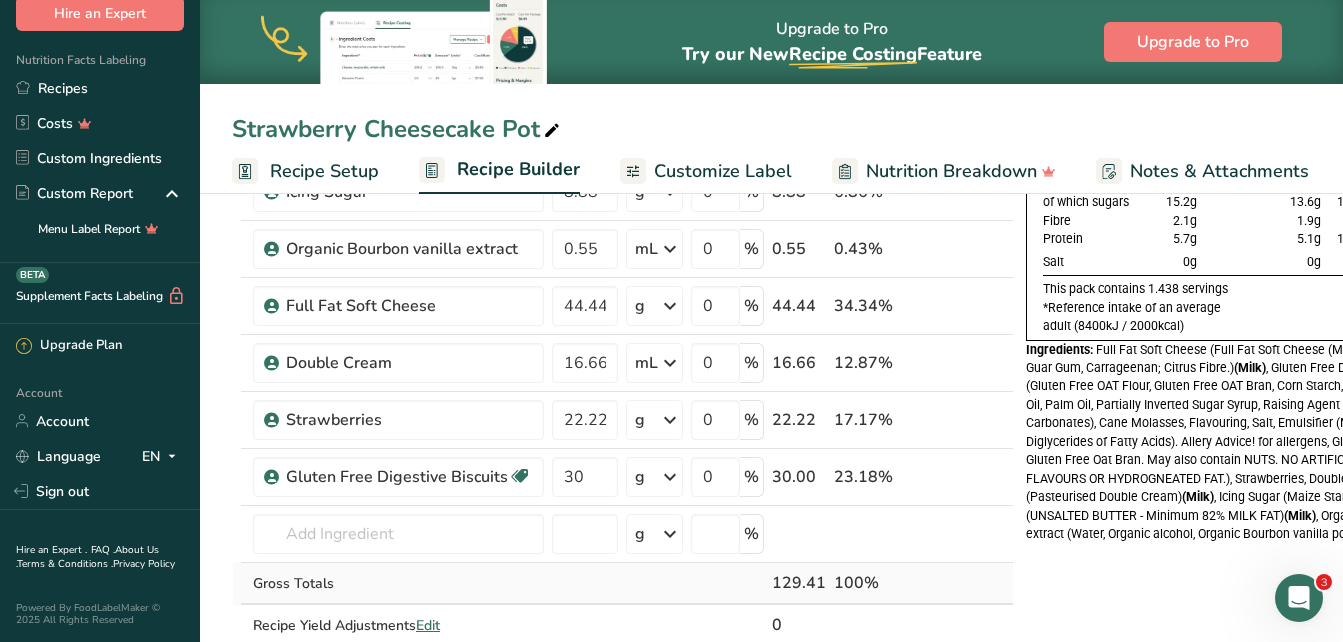 scroll, scrollTop: 100, scrollLeft: 0, axis: vertical 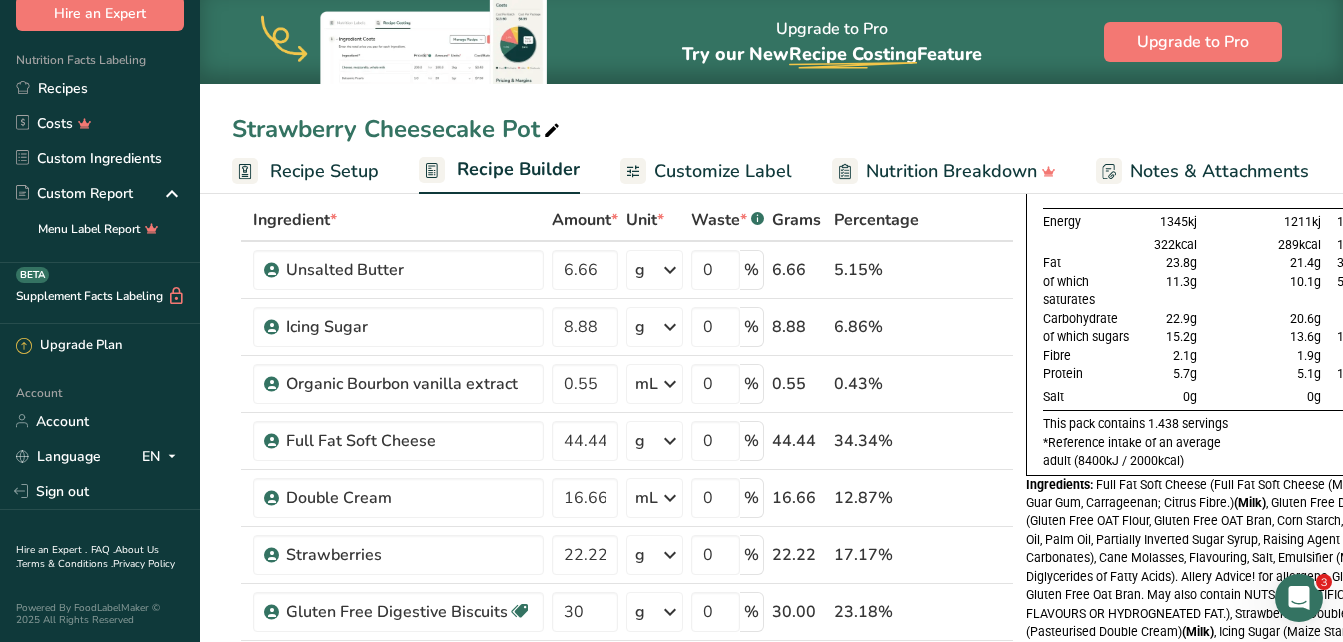 click on "Customize Label" at bounding box center [723, 171] 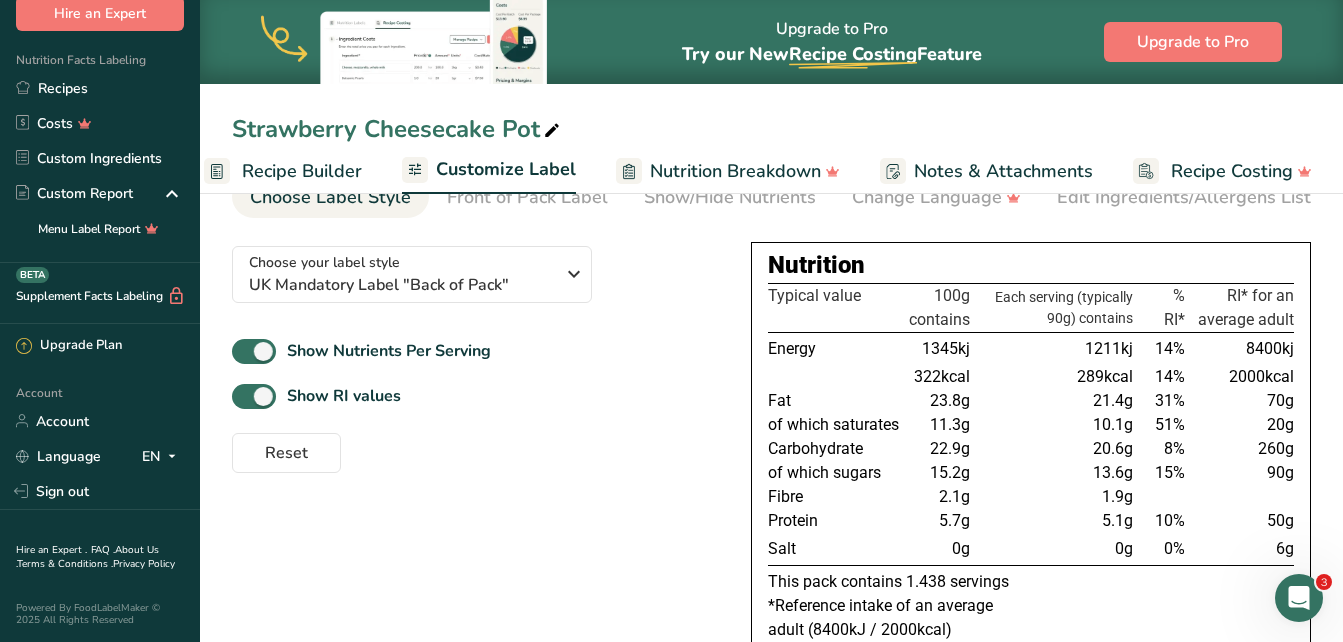 scroll, scrollTop: 0, scrollLeft: 216, axis: horizontal 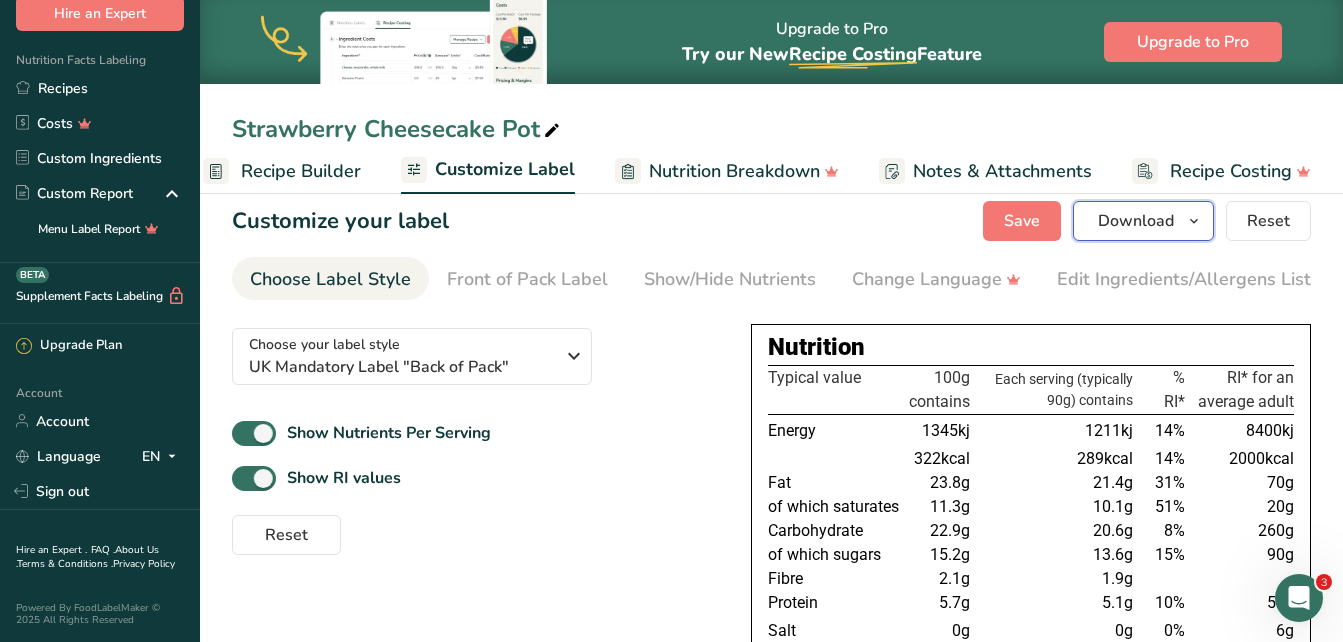 click on "Download" at bounding box center (1136, 221) 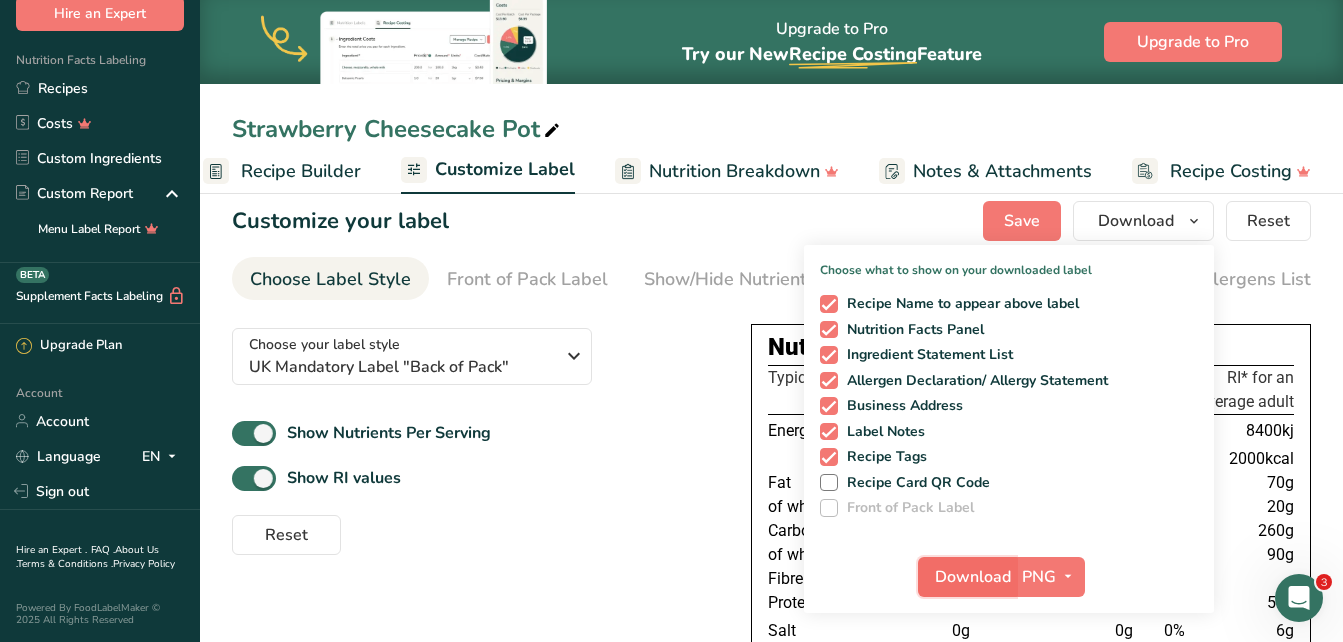 click on "Download" at bounding box center [973, 577] 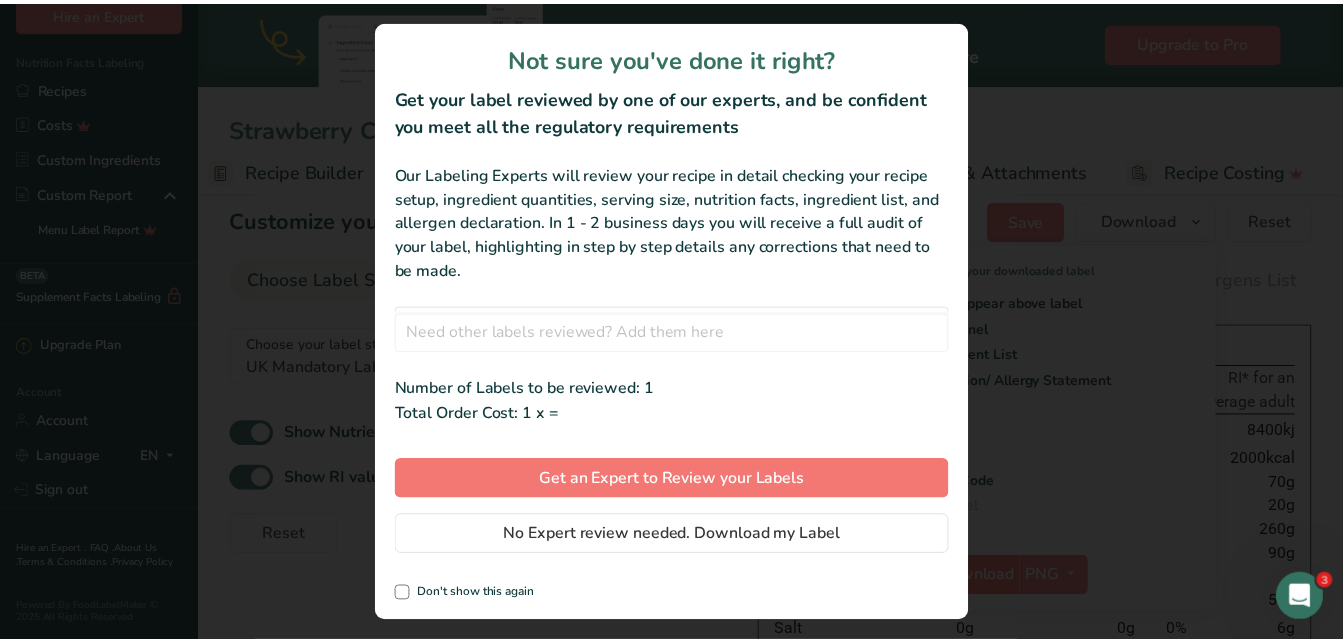 scroll, scrollTop: 0, scrollLeft: 201, axis: horizontal 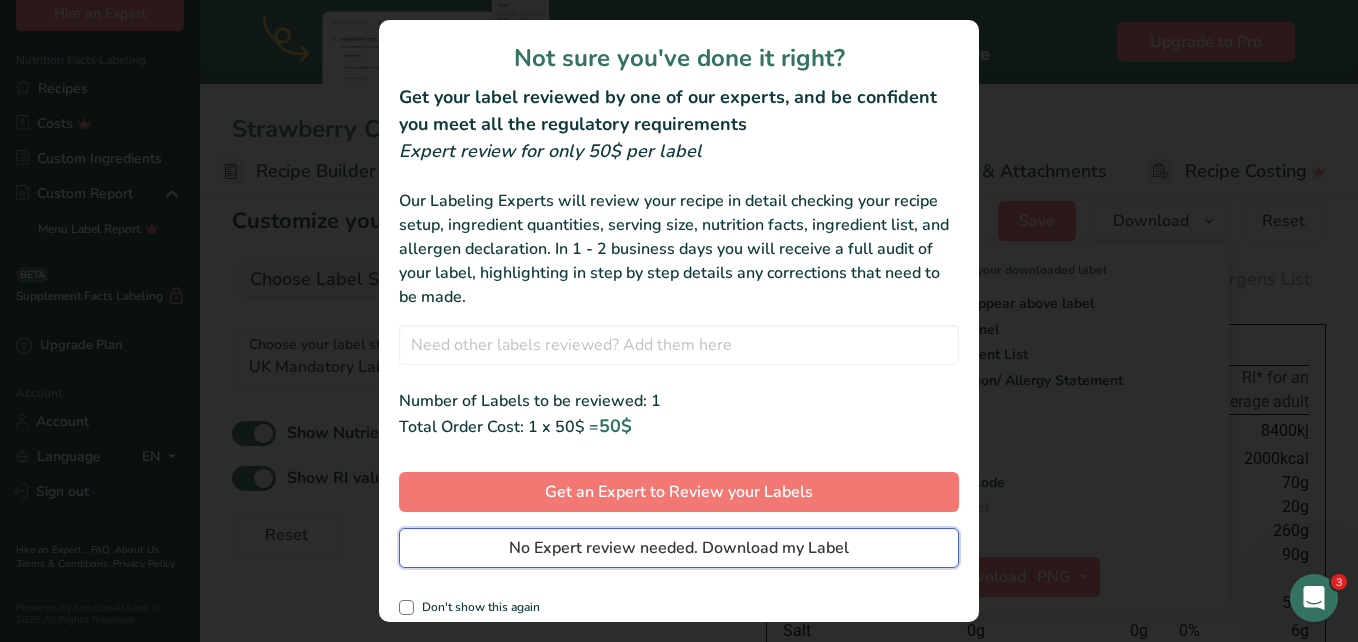 click on "No Expert review needed. Download my Label" at bounding box center [679, 548] 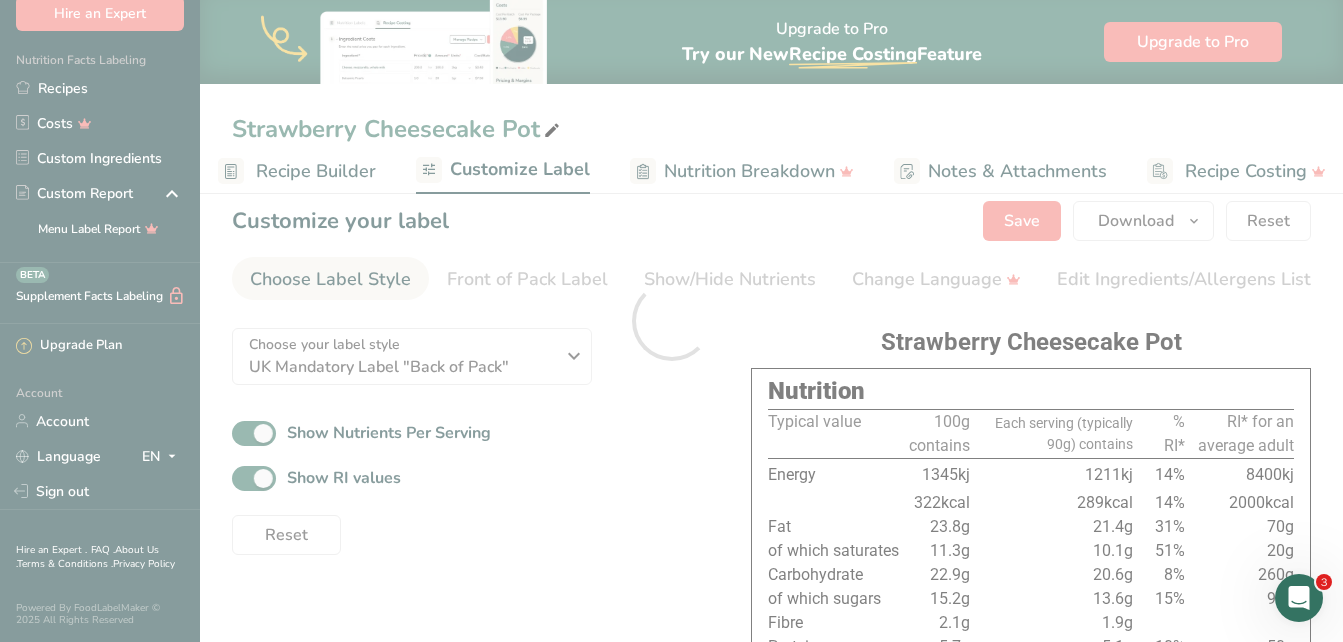 scroll, scrollTop: 0, scrollLeft: 0, axis: both 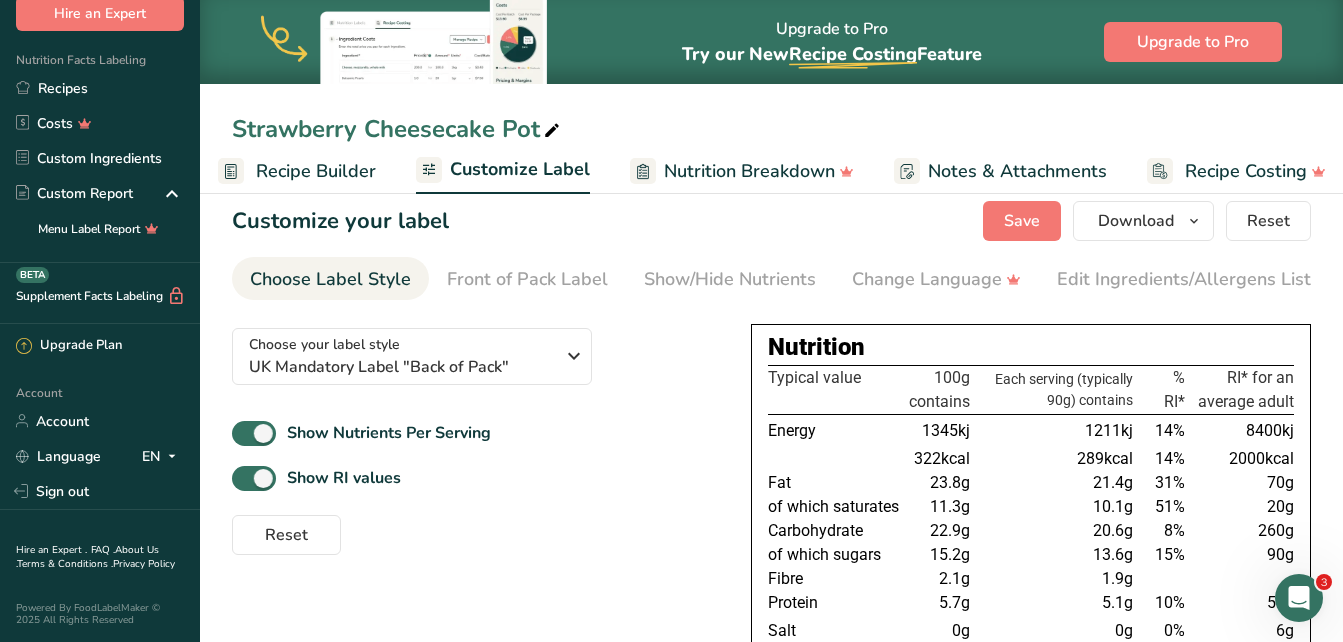 click on "Reset" at bounding box center [475, 531] 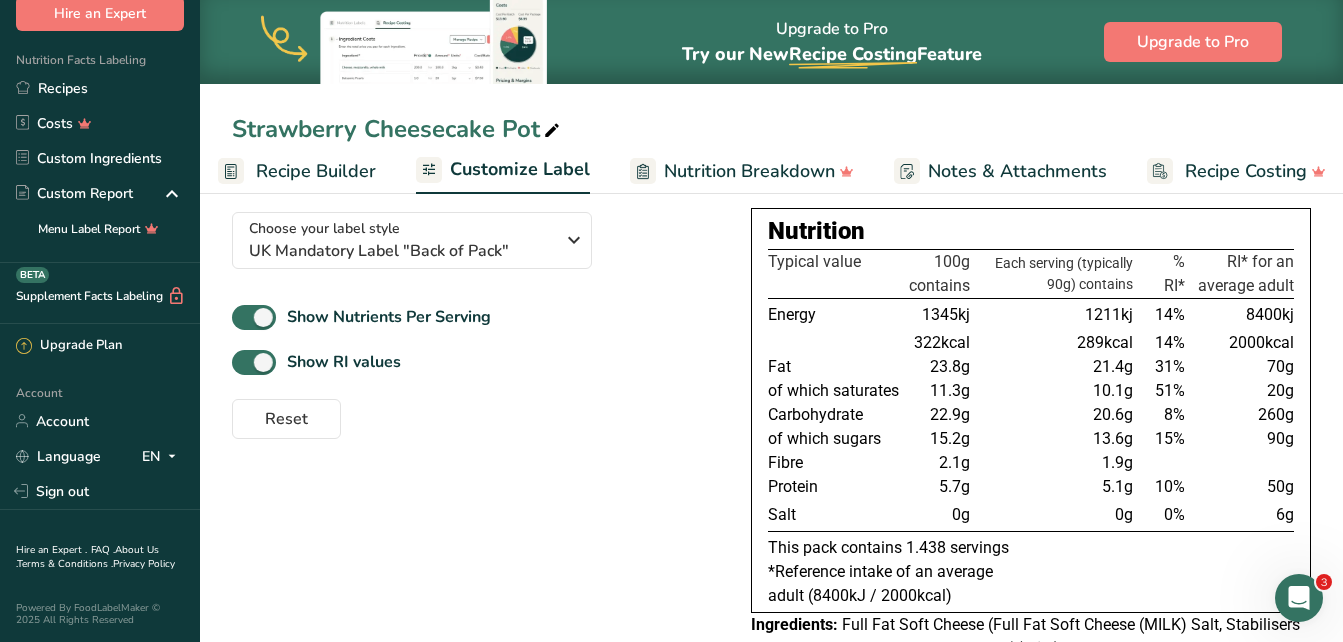 scroll, scrollTop: 0, scrollLeft: 0, axis: both 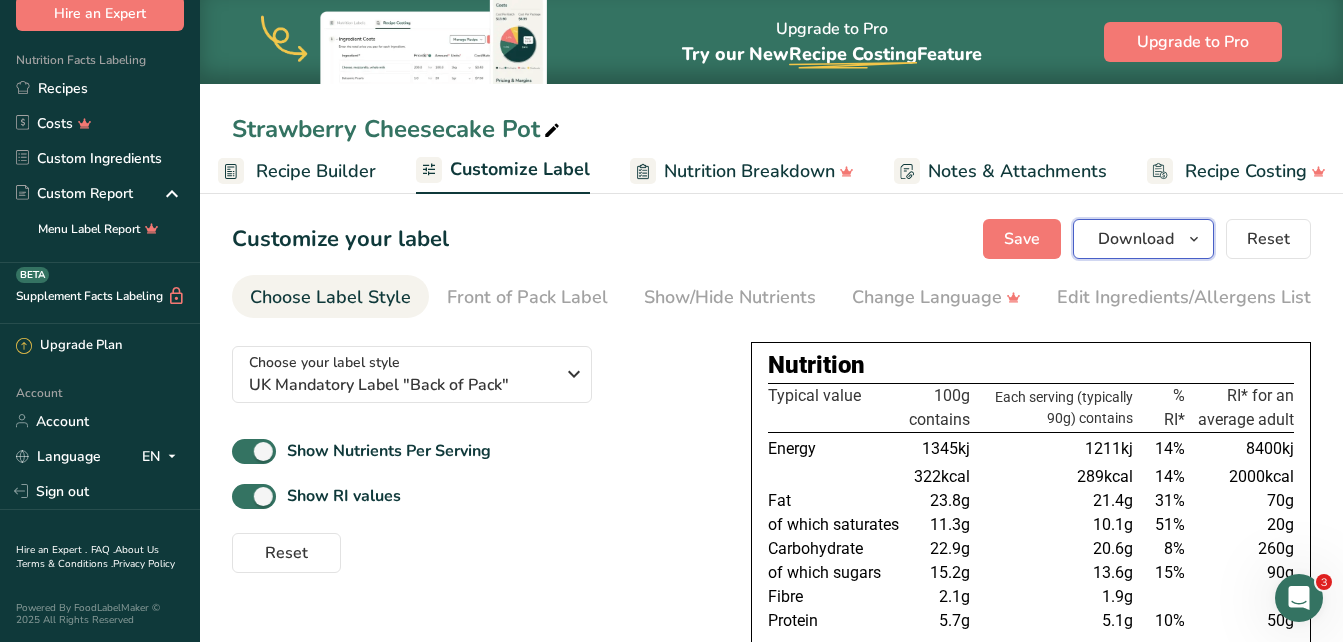 click on "Download" at bounding box center (1136, 239) 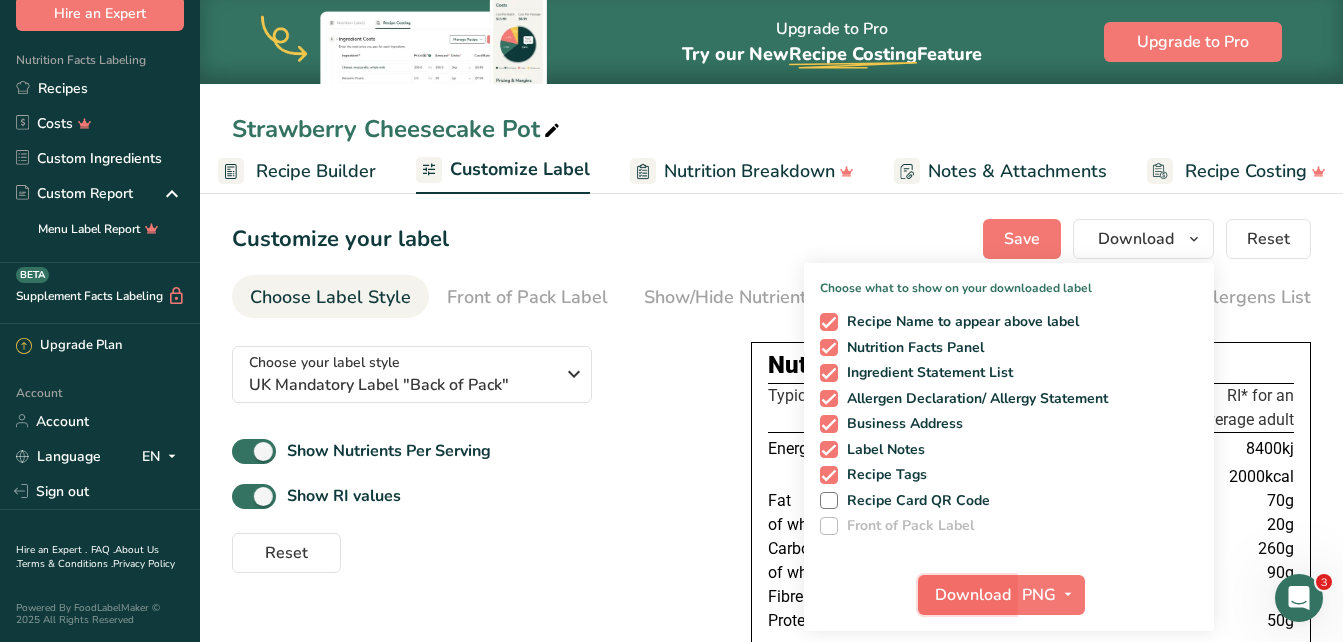 click on "Download" at bounding box center (973, 595) 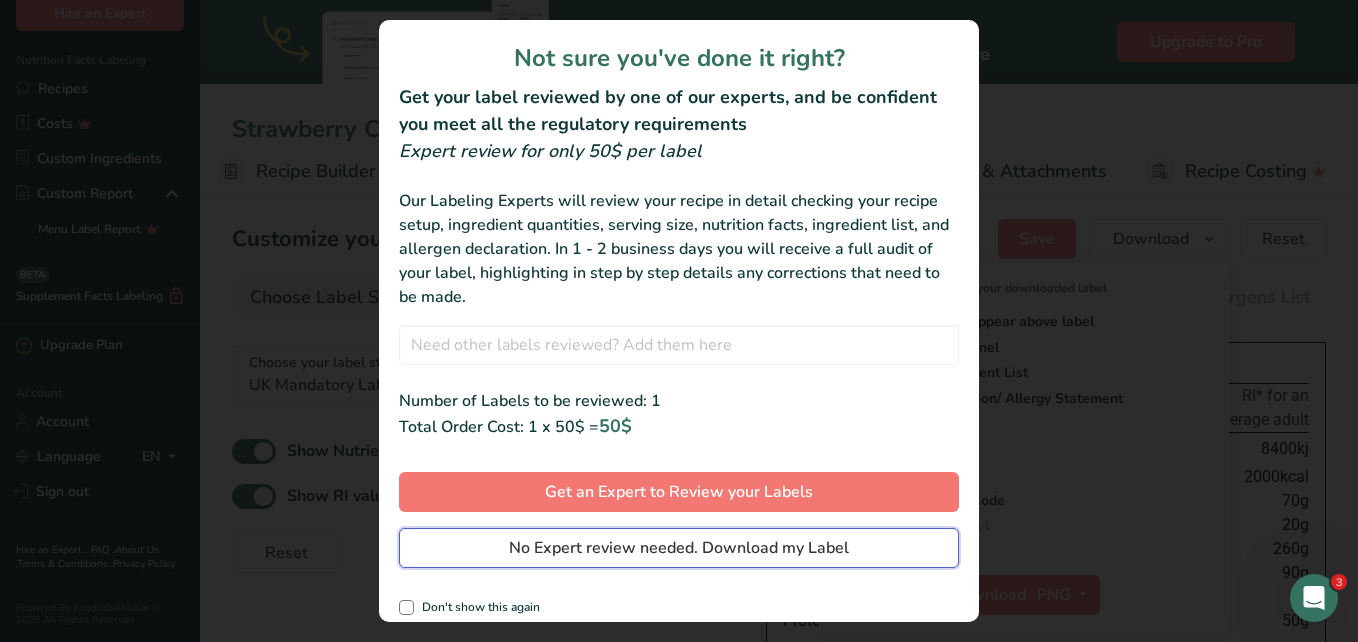 click on "No Expert review needed. Download my Label" at bounding box center [679, 548] 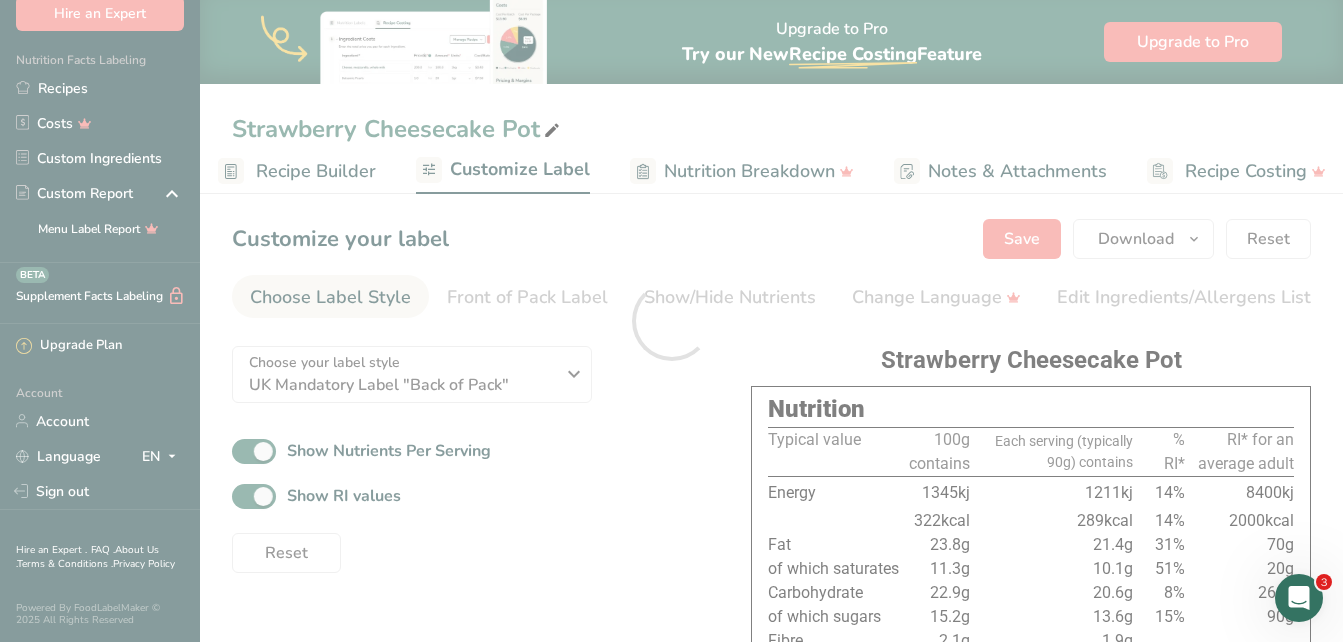 scroll, scrollTop: 0, scrollLeft: 0, axis: both 